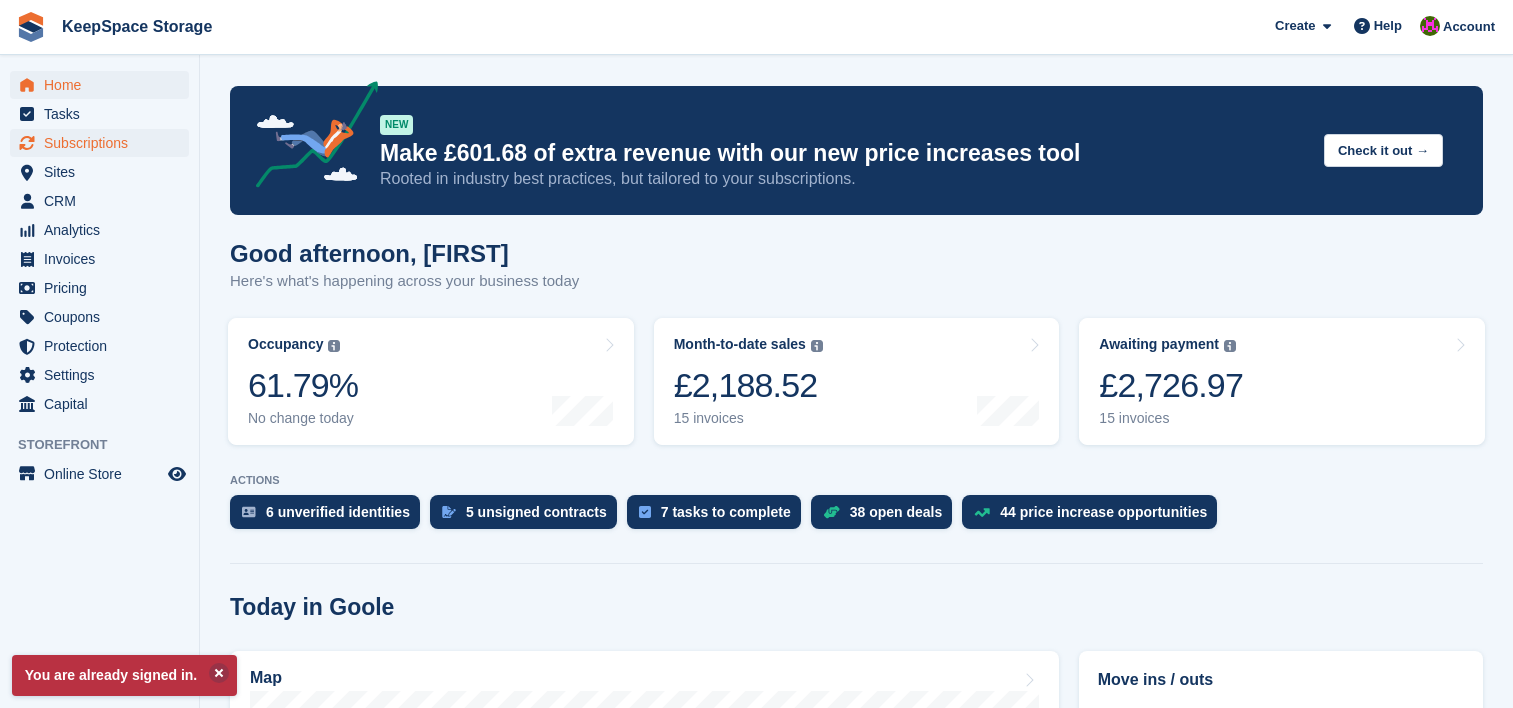 scroll, scrollTop: 0, scrollLeft: 0, axis: both 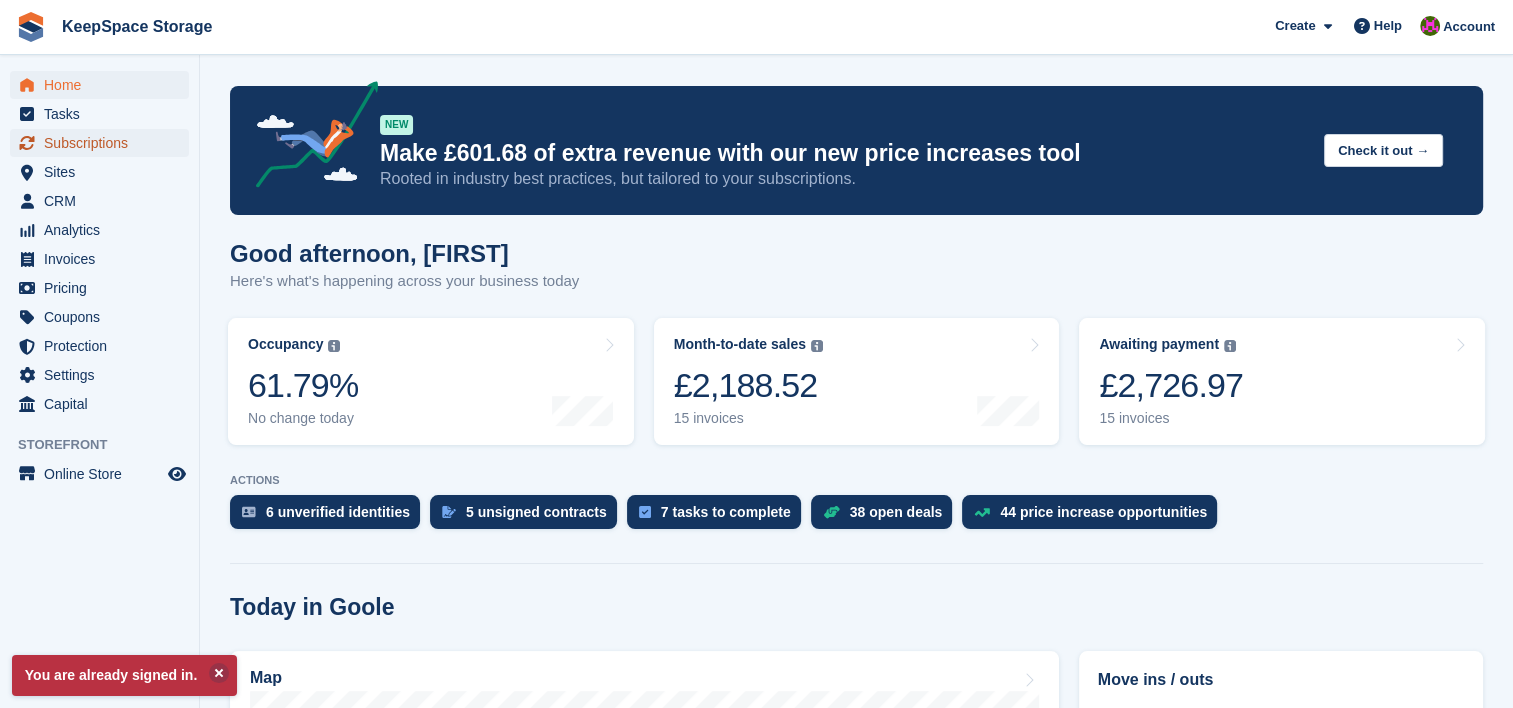 click on "Subscriptions" at bounding box center (104, 143) 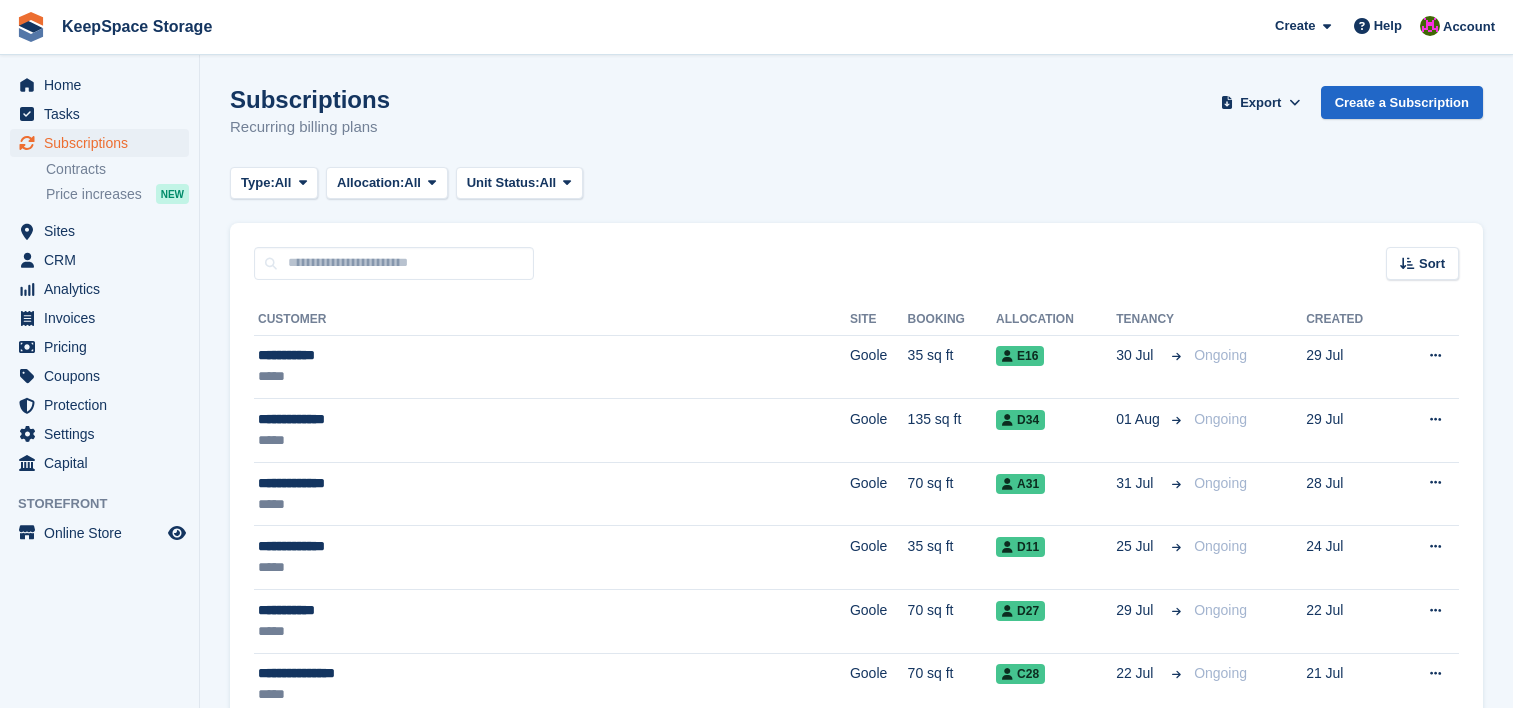 scroll, scrollTop: 0, scrollLeft: 0, axis: both 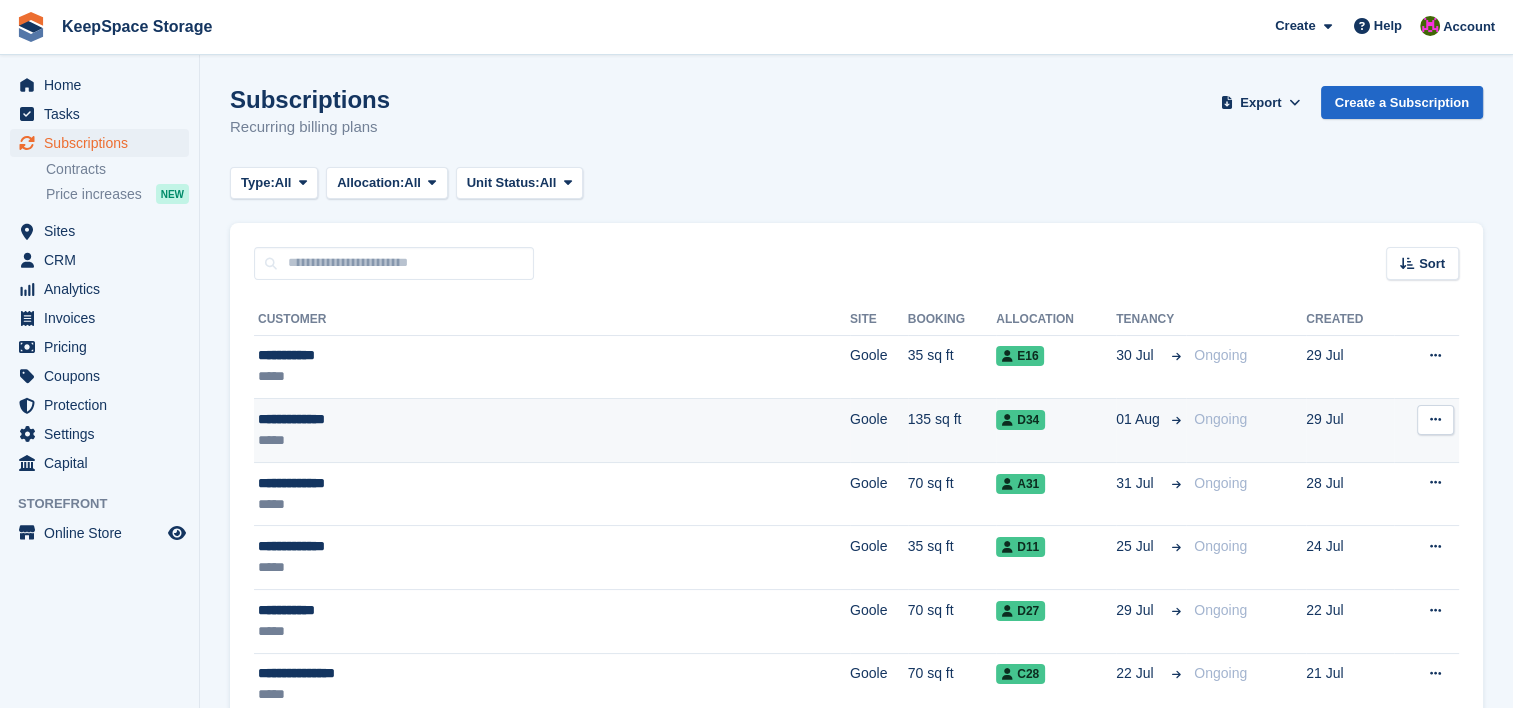 click on "**********" at bounding box center [449, 419] 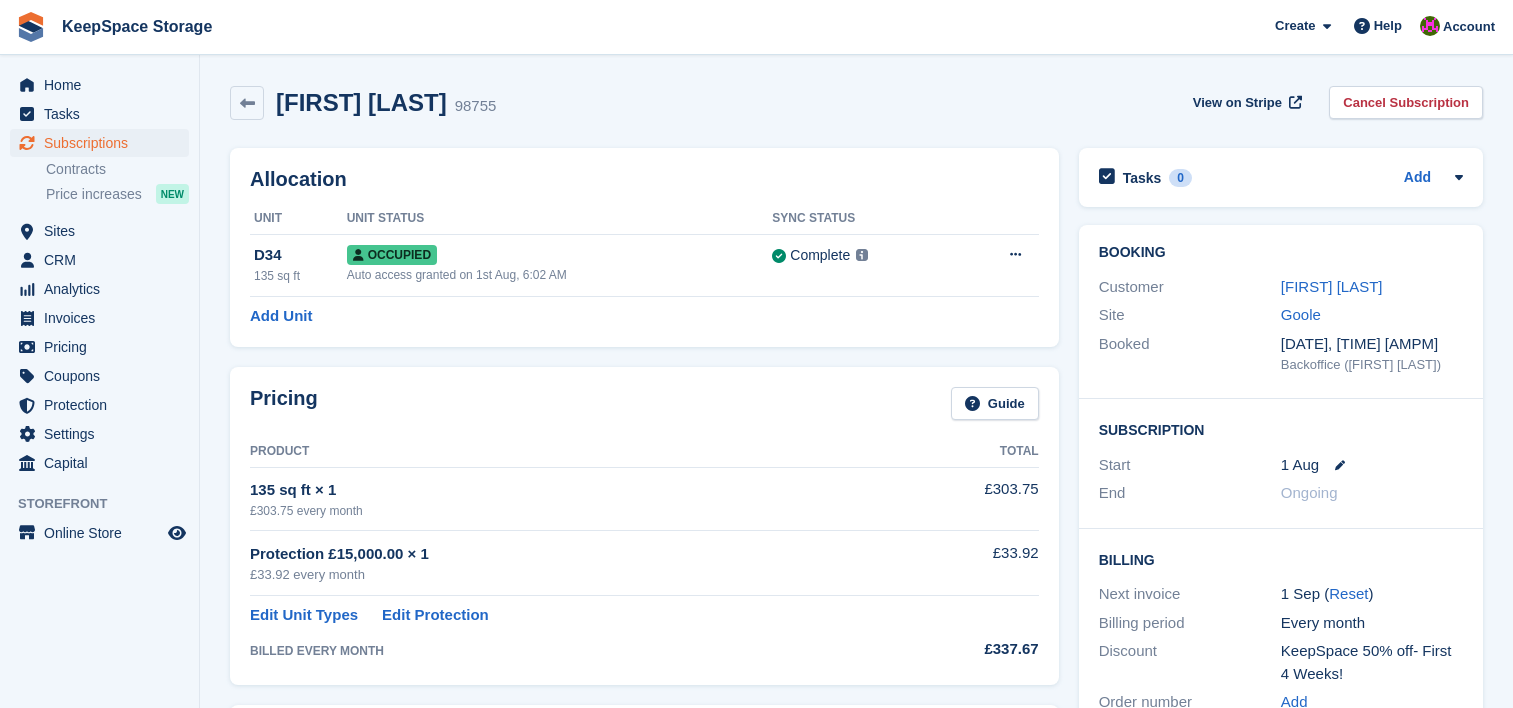 scroll, scrollTop: 0, scrollLeft: 0, axis: both 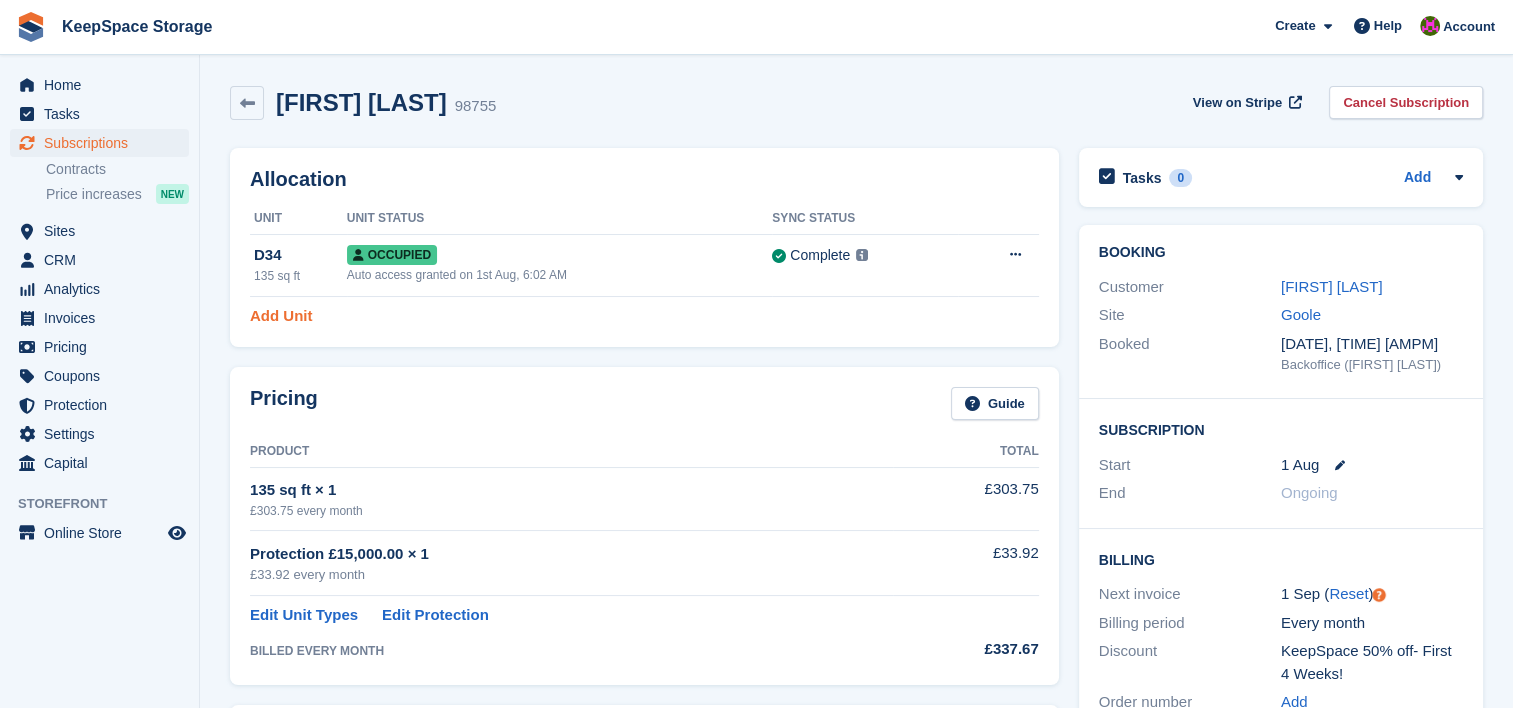click on "Add Unit" at bounding box center [281, 316] 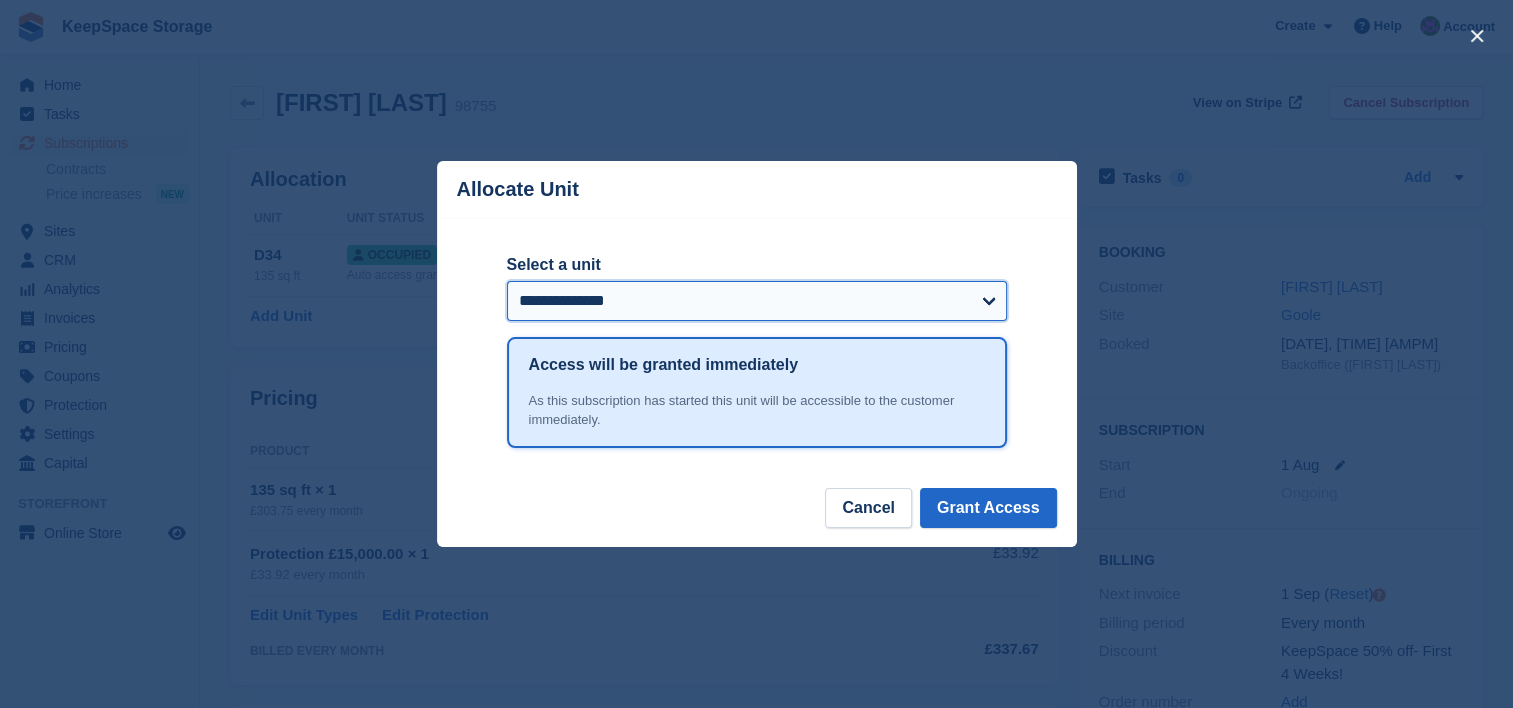 click on "**********" at bounding box center (757, 301) 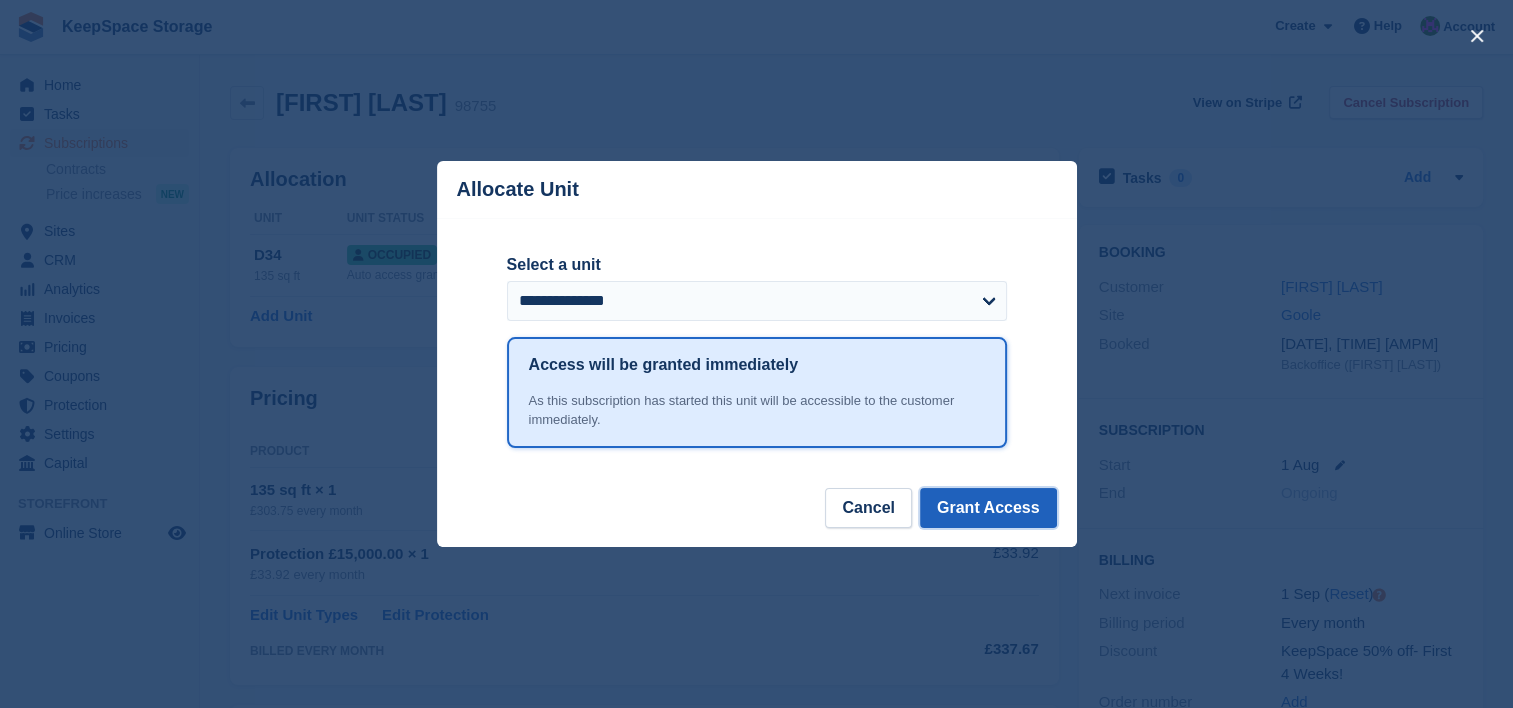 click on "Grant Access" at bounding box center [988, 508] 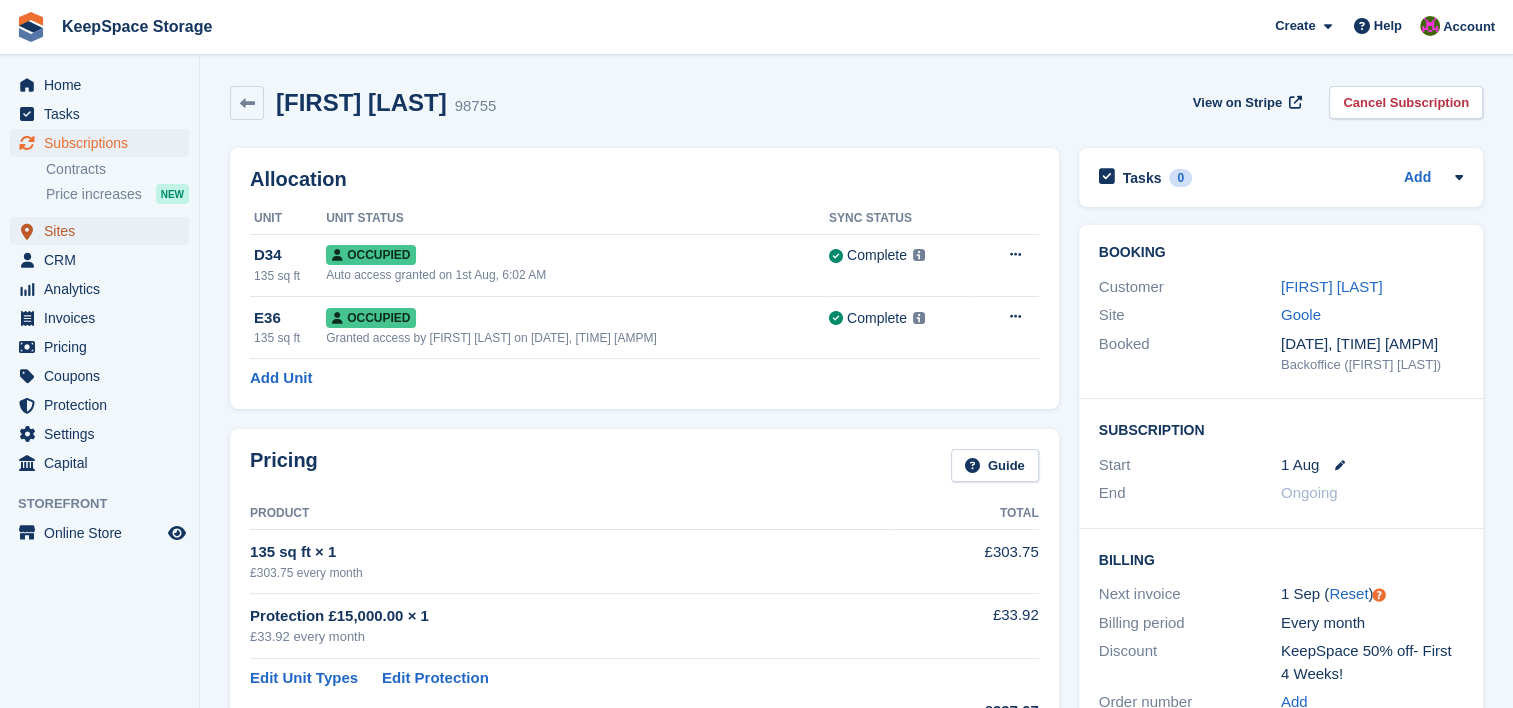 click on "Sites" at bounding box center [104, 231] 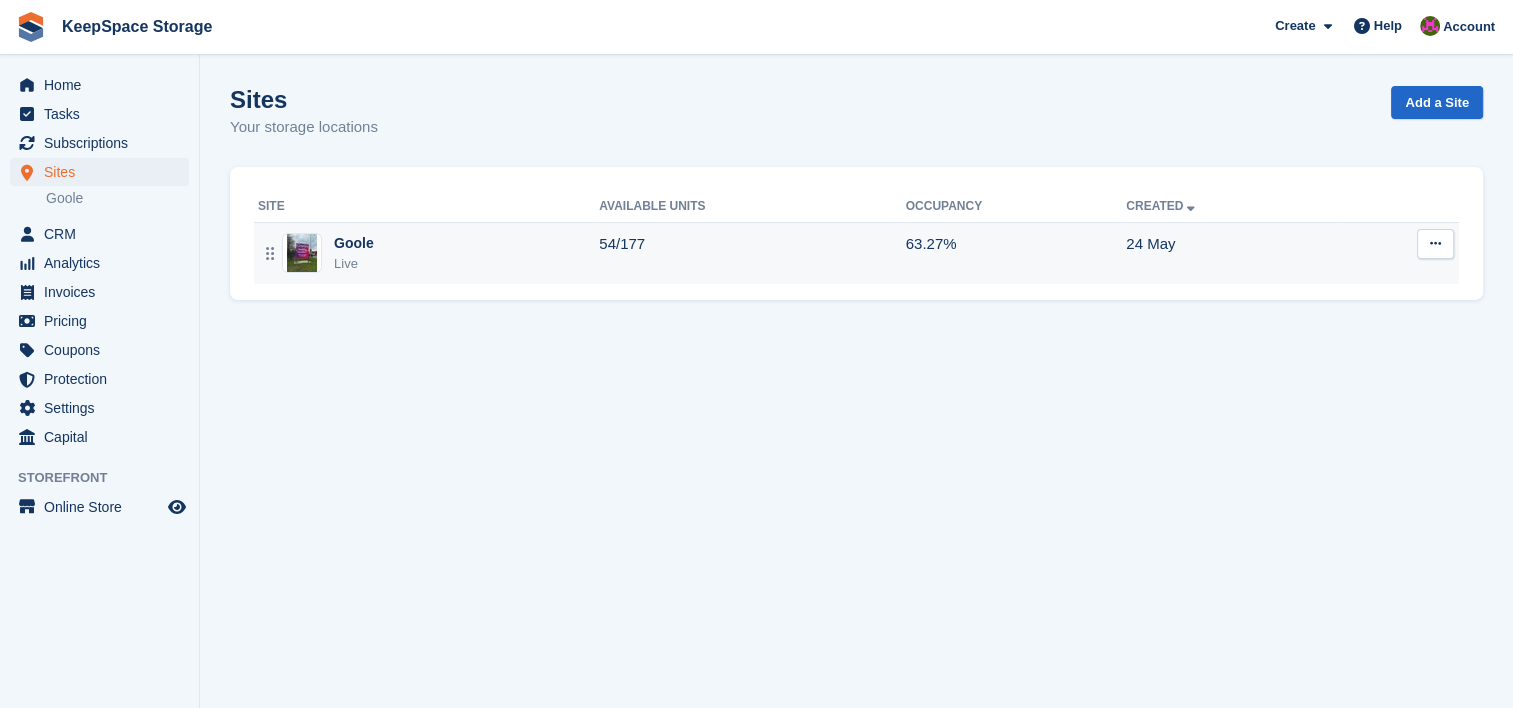 click on "Goole
Live" at bounding box center [428, 253] 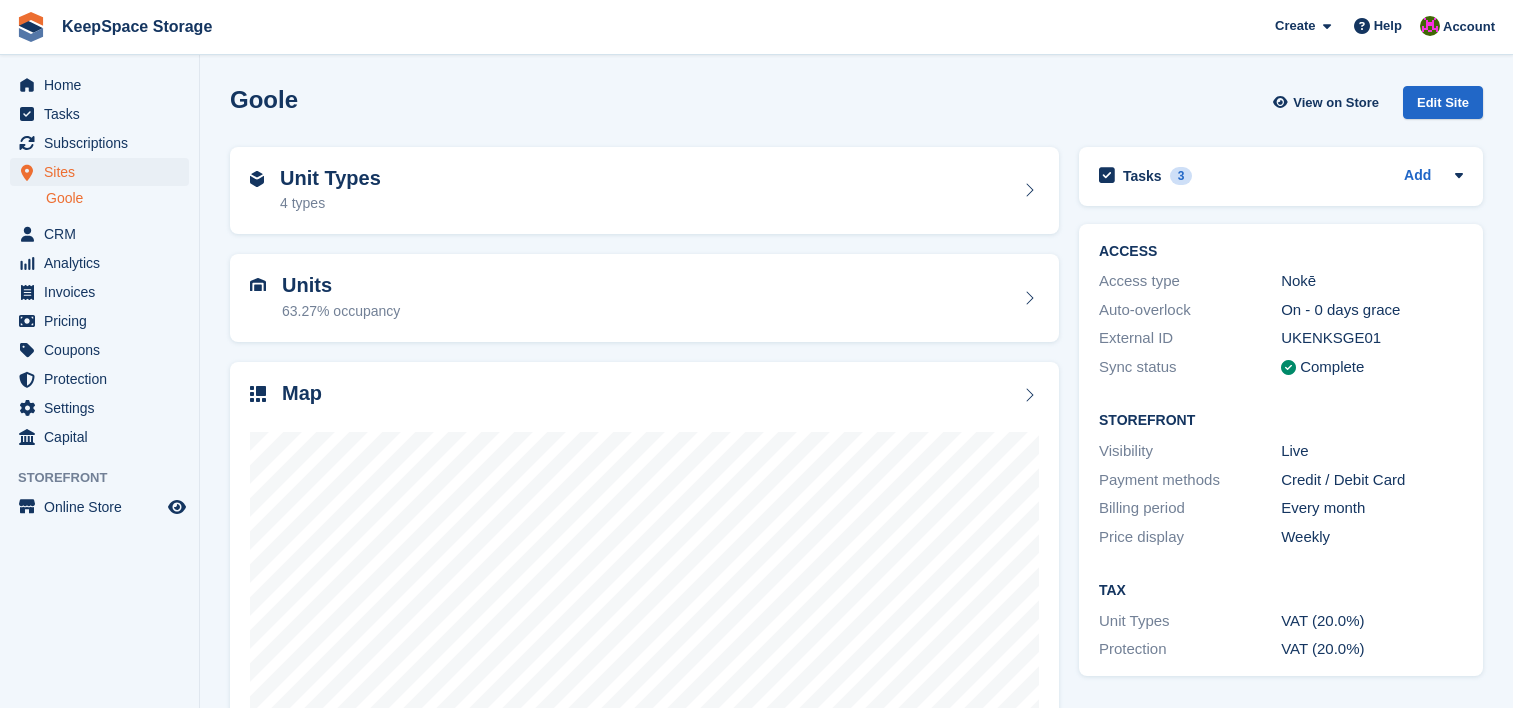 scroll, scrollTop: 0, scrollLeft: 0, axis: both 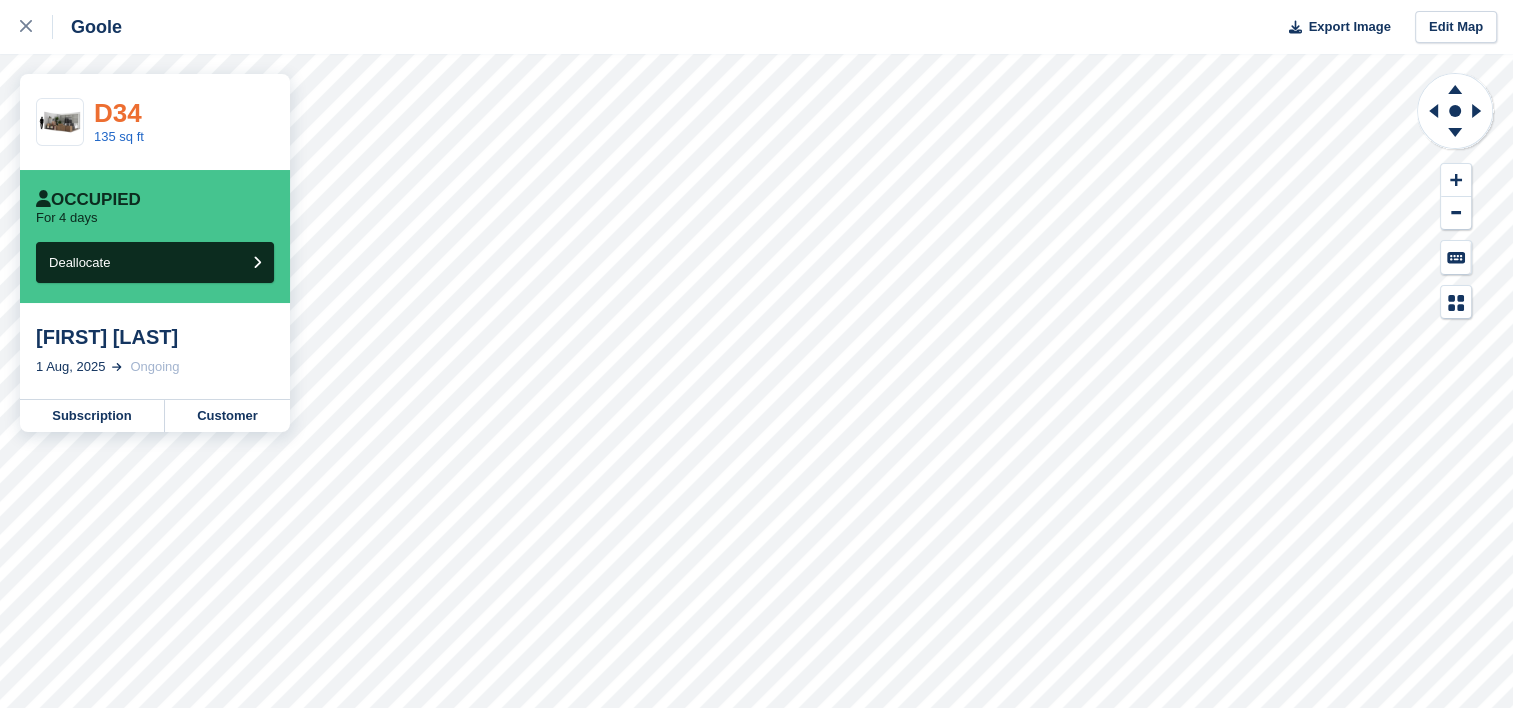 click on "D34" at bounding box center (118, 113) 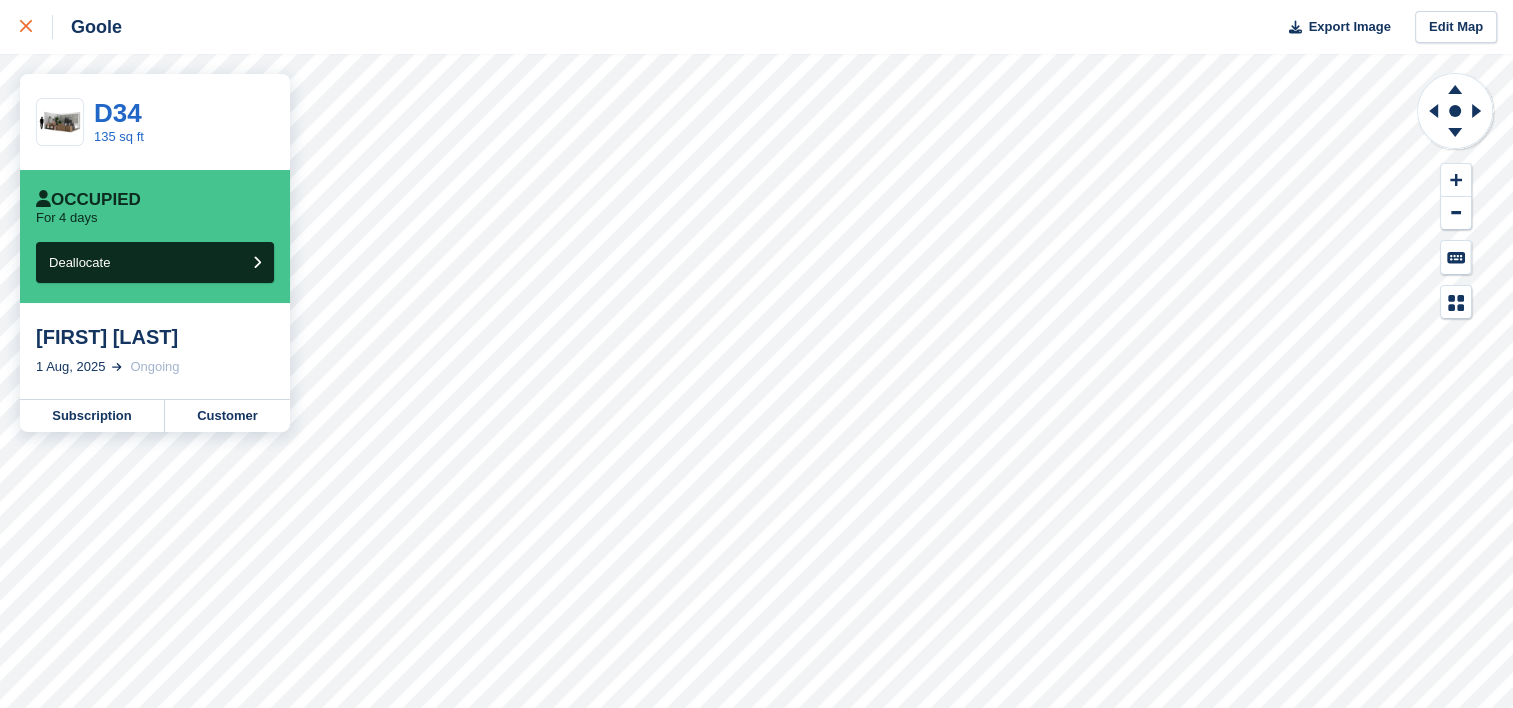 click at bounding box center (36, 27) 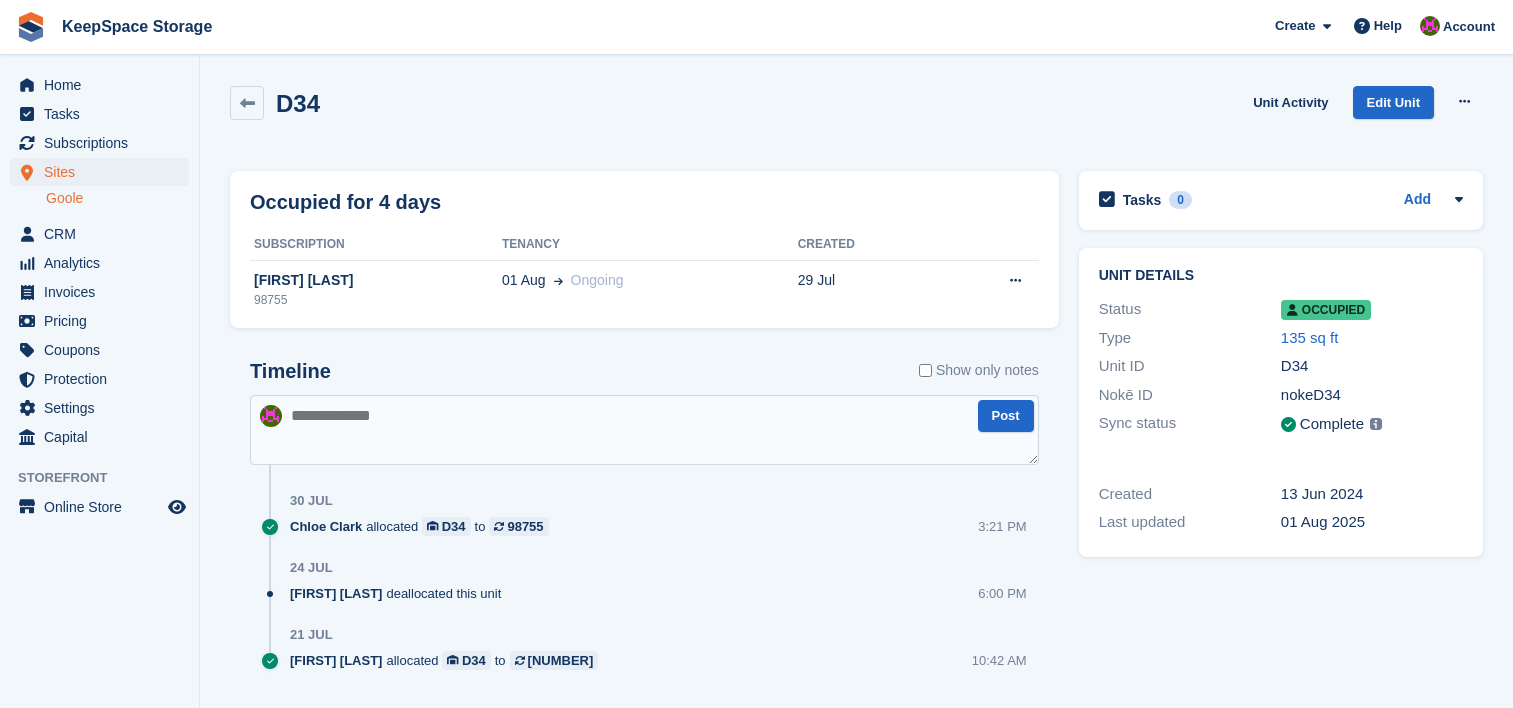 scroll, scrollTop: 0, scrollLeft: 0, axis: both 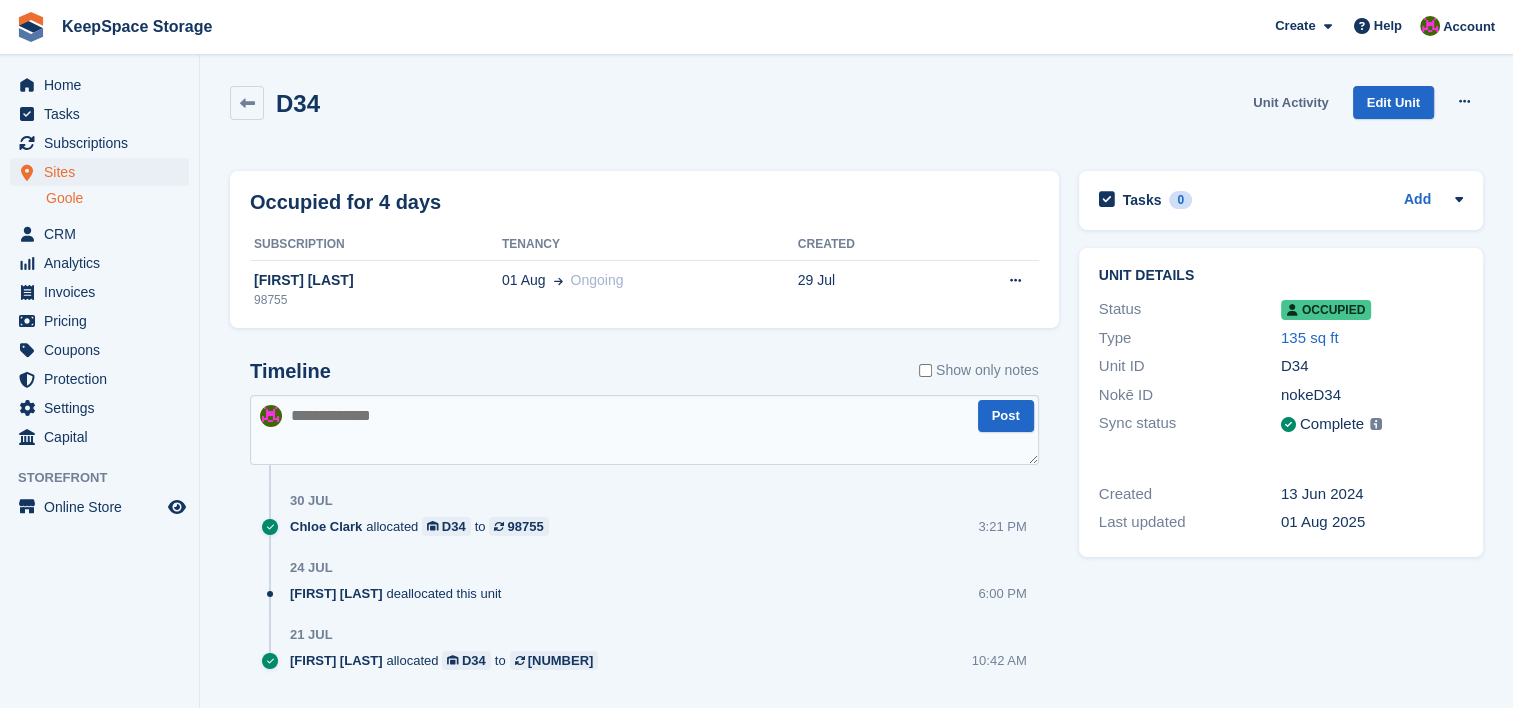click on "Unit Activity" at bounding box center [1290, 102] 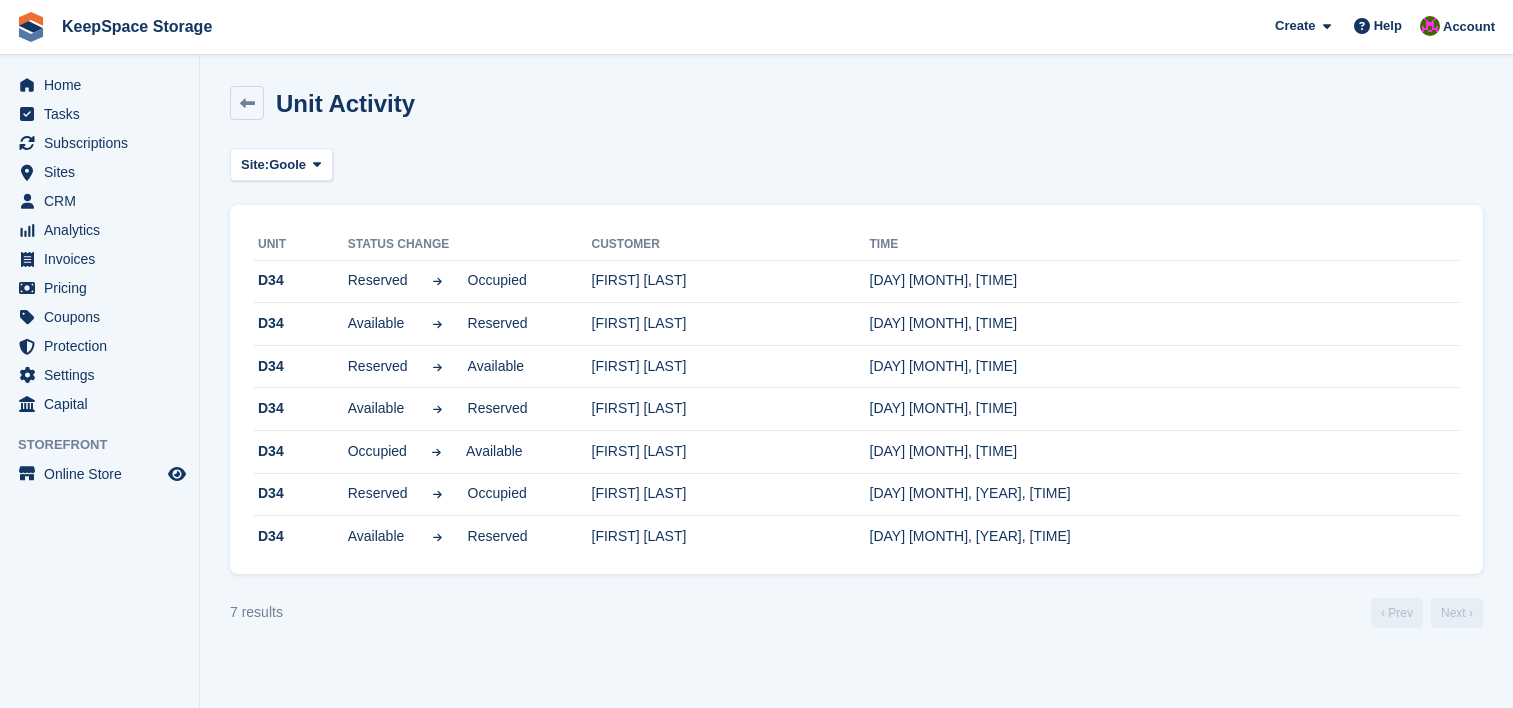 scroll, scrollTop: 0, scrollLeft: 0, axis: both 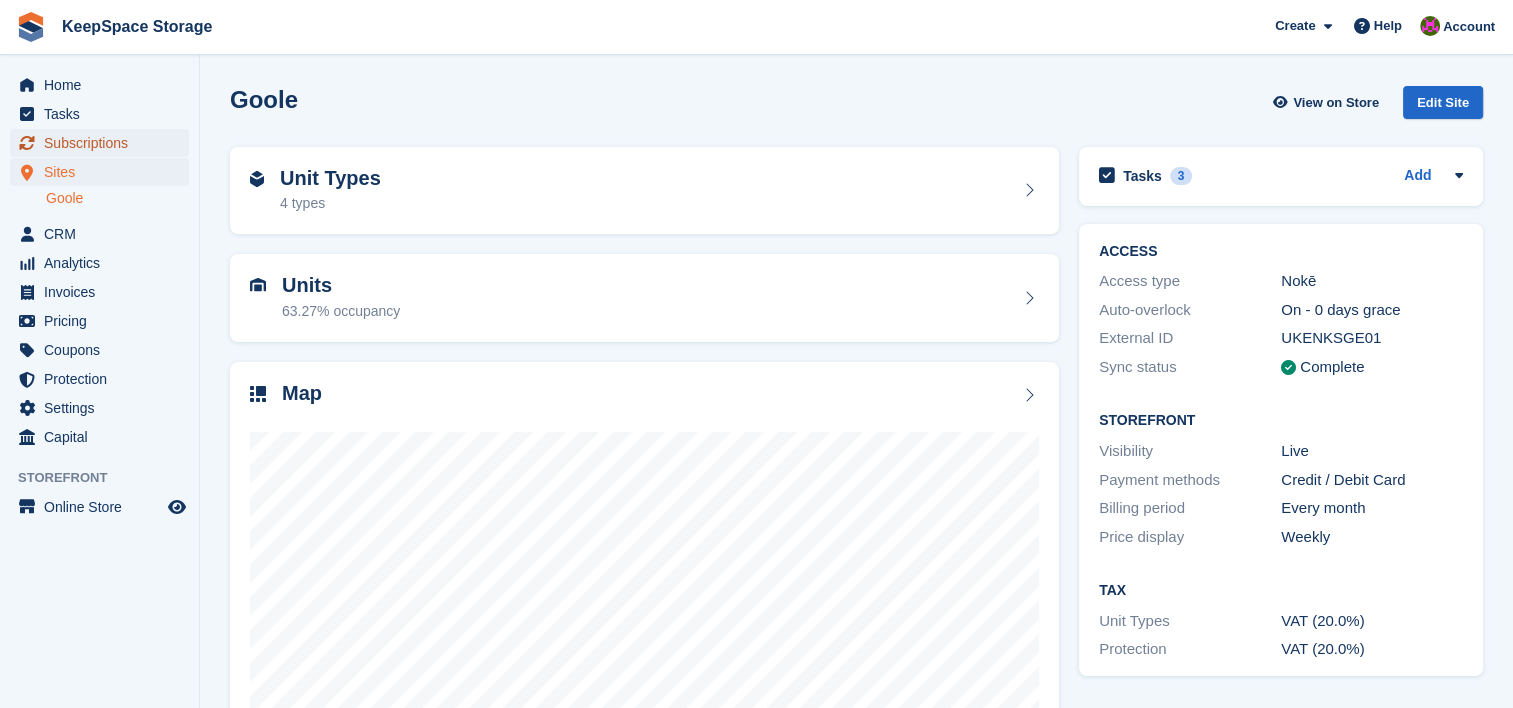 click on "Subscriptions" at bounding box center [104, 143] 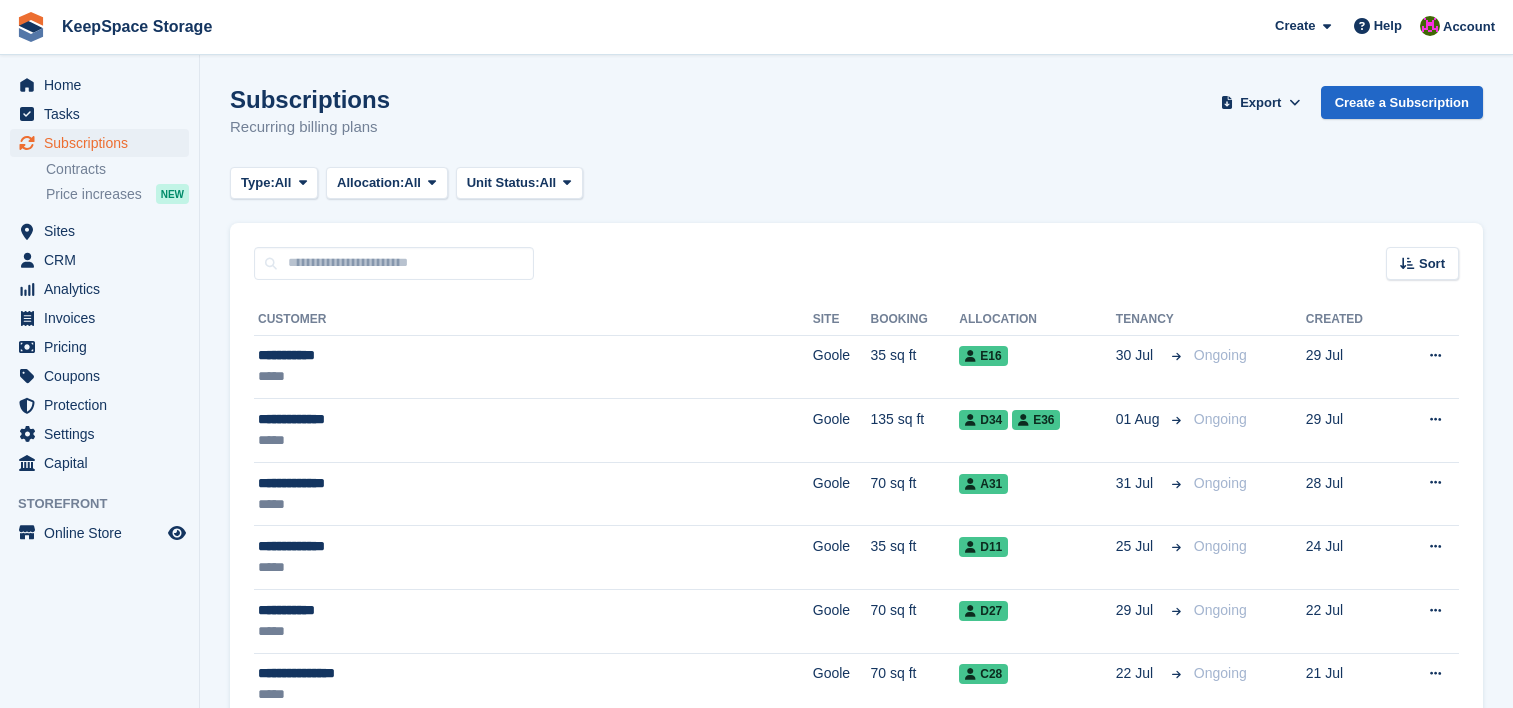 scroll, scrollTop: 0, scrollLeft: 0, axis: both 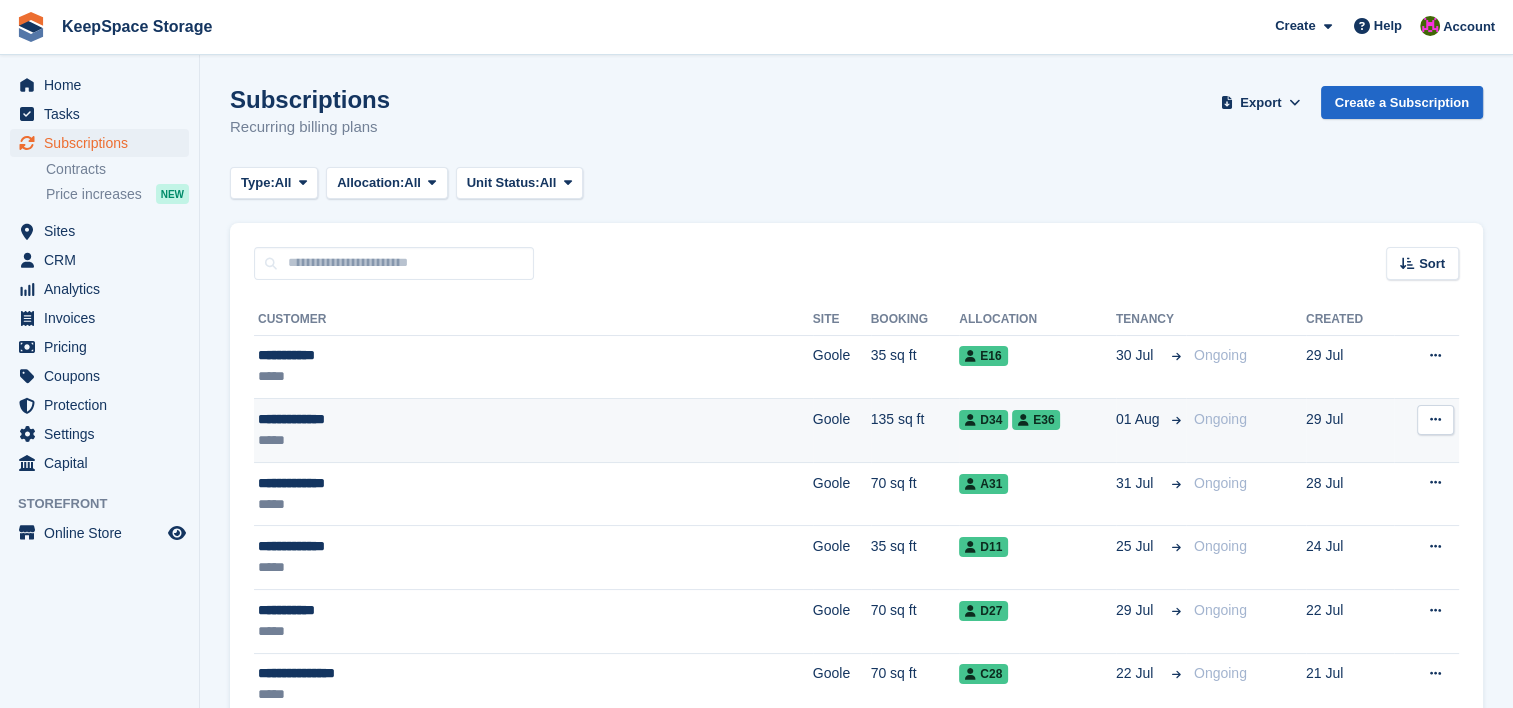 click on "**********" at bounding box center (436, 419) 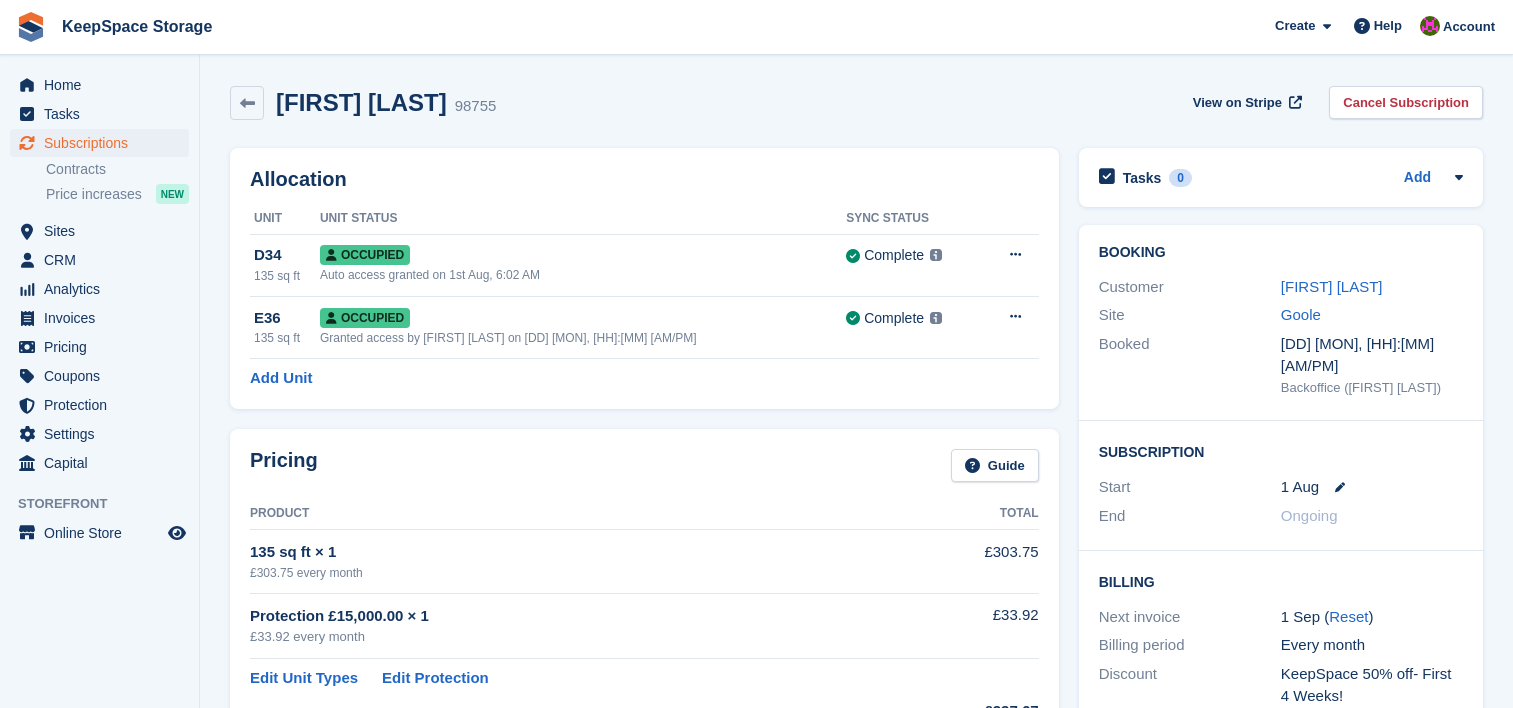 scroll, scrollTop: 0, scrollLeft: 0, axis: both 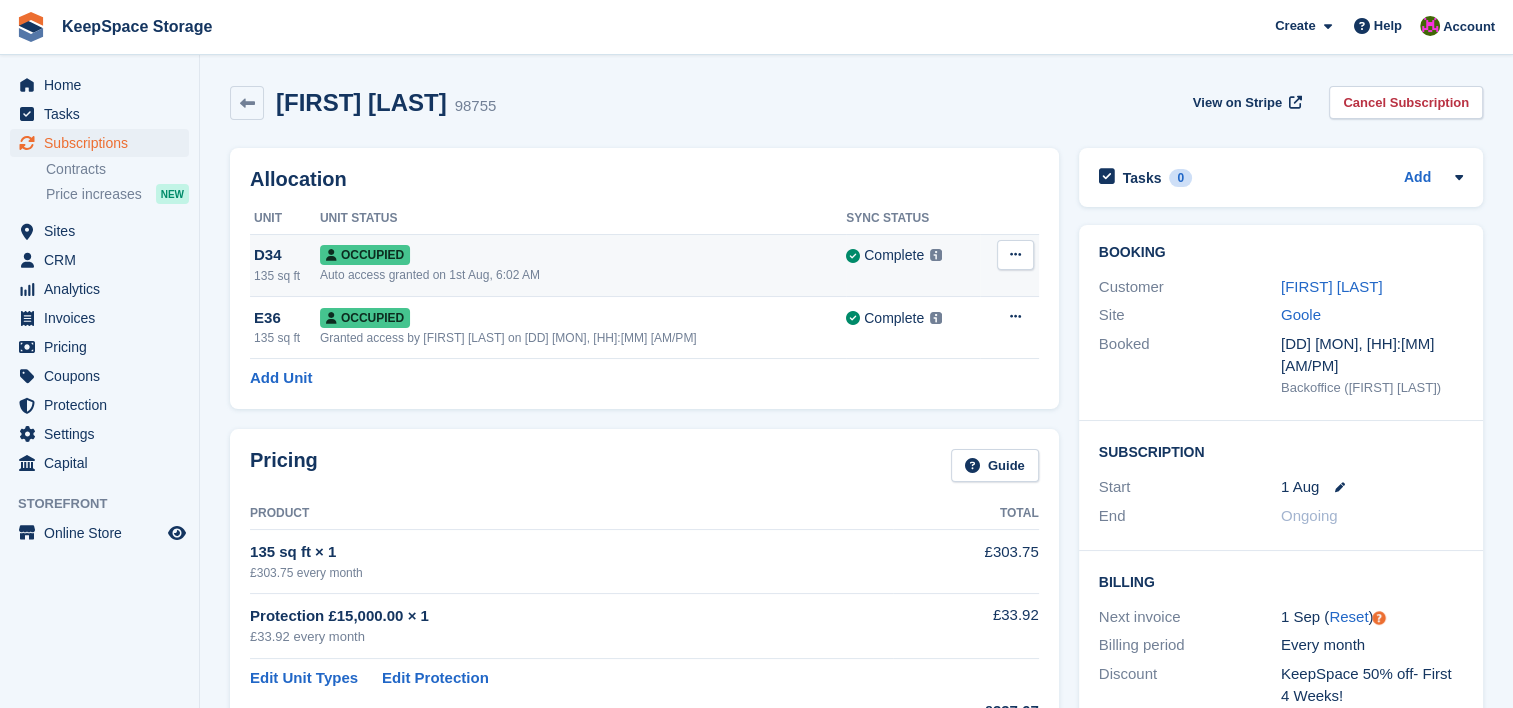 click at bounding box center (1015, 255) 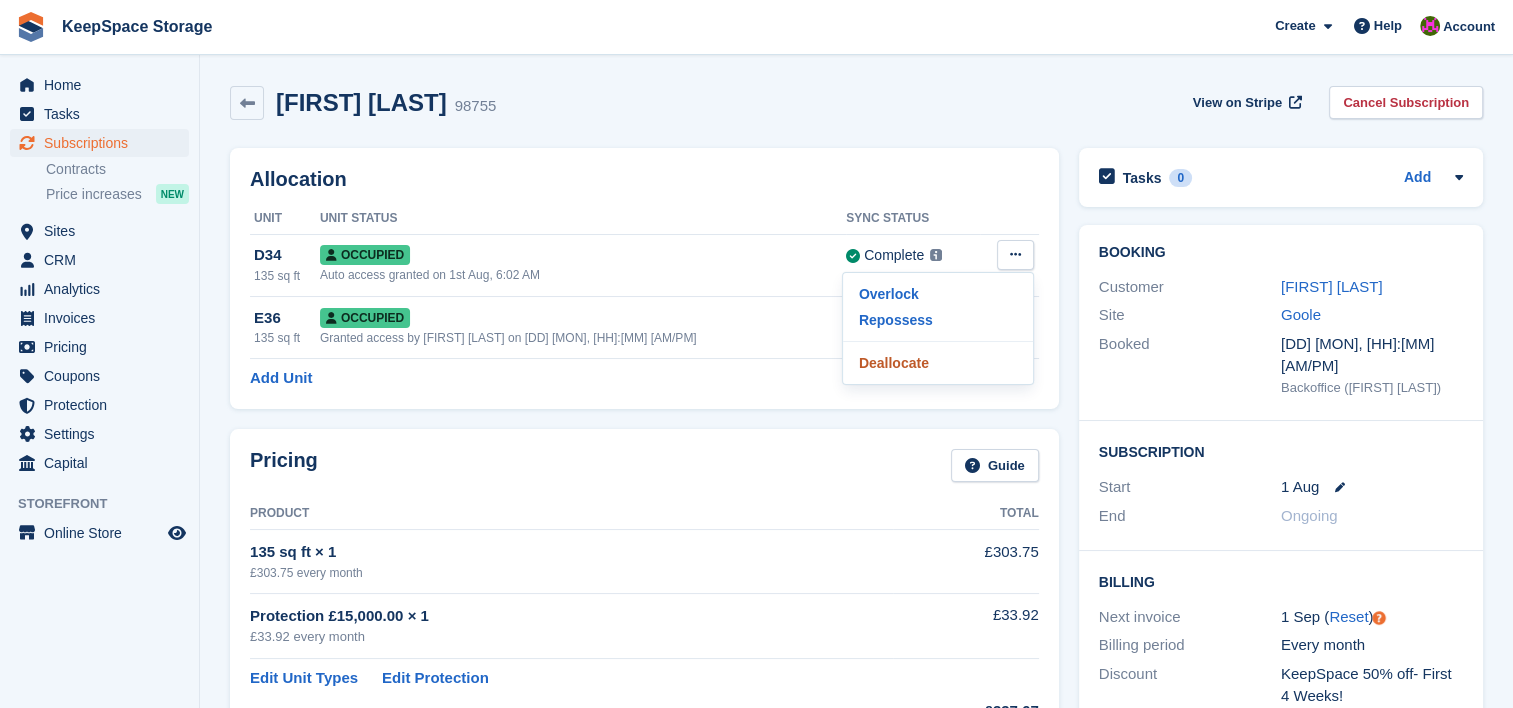 drag, startPoint x: 927, startPoint y: 364, endPoint x: 876, endPoint y: 56, distance: 312.19385 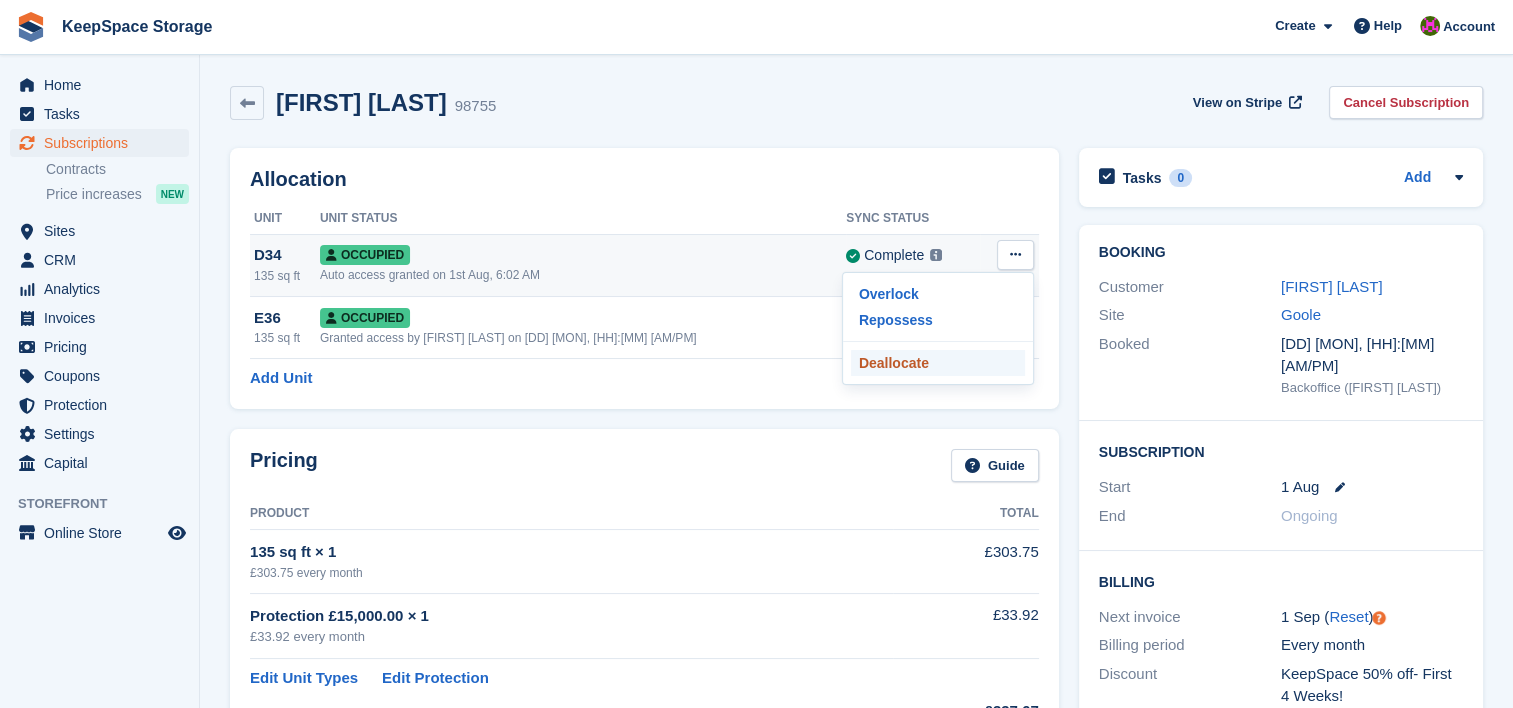 click on "Deallocate" at bounding box center (938, 363) 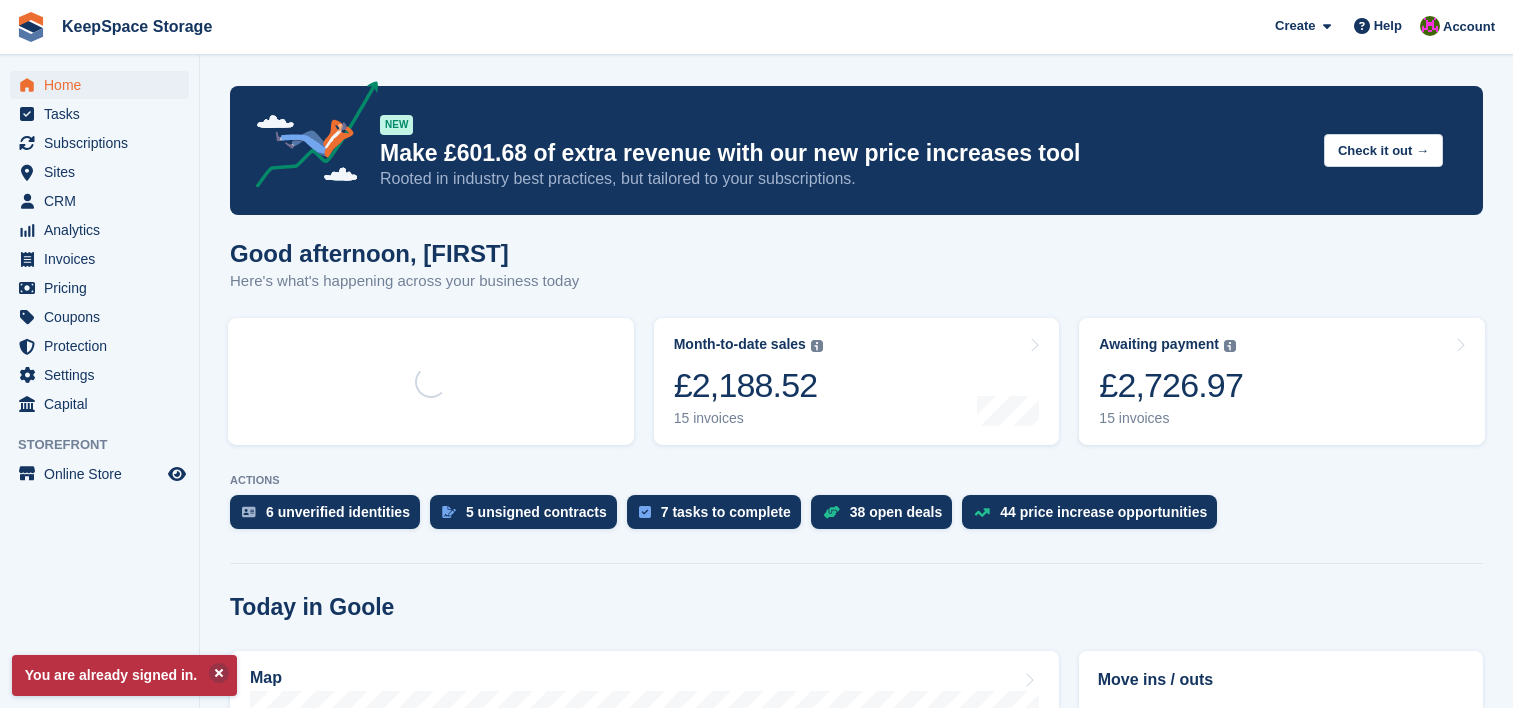 scroll, scrollTop: 0, scrollLeft: 0, axis: both 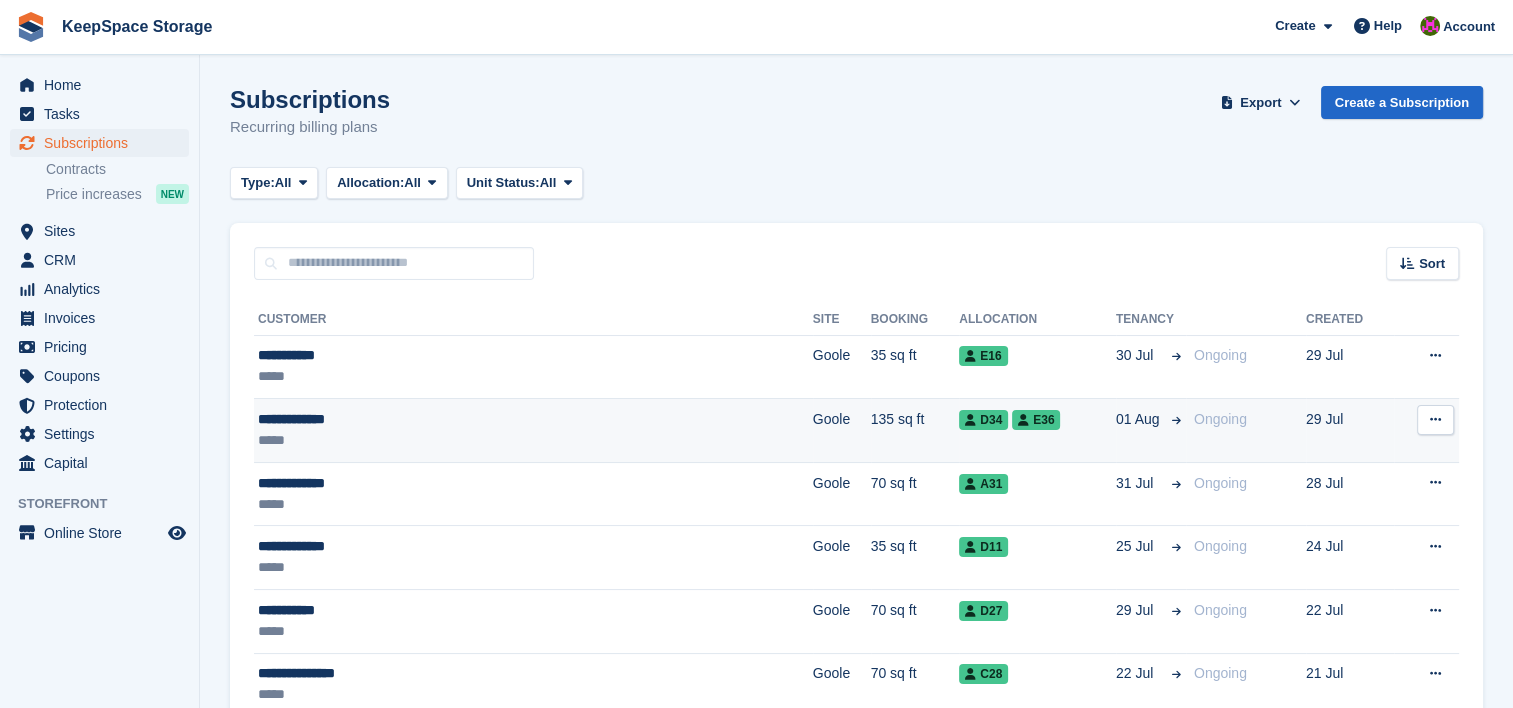 click on "*****" at bounding box center [436, 440] 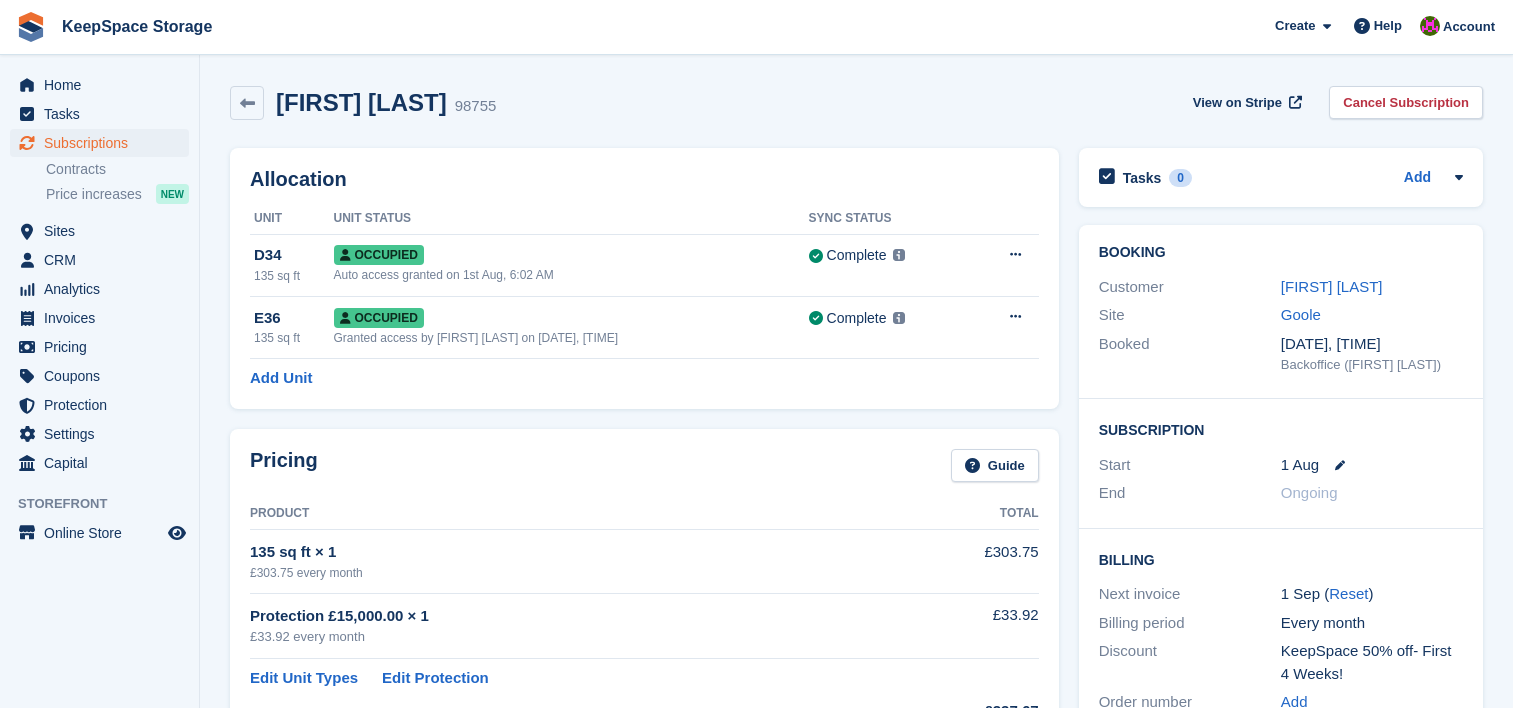 scroll, scrollTop: 0, scrollLeft: 0, axis: both 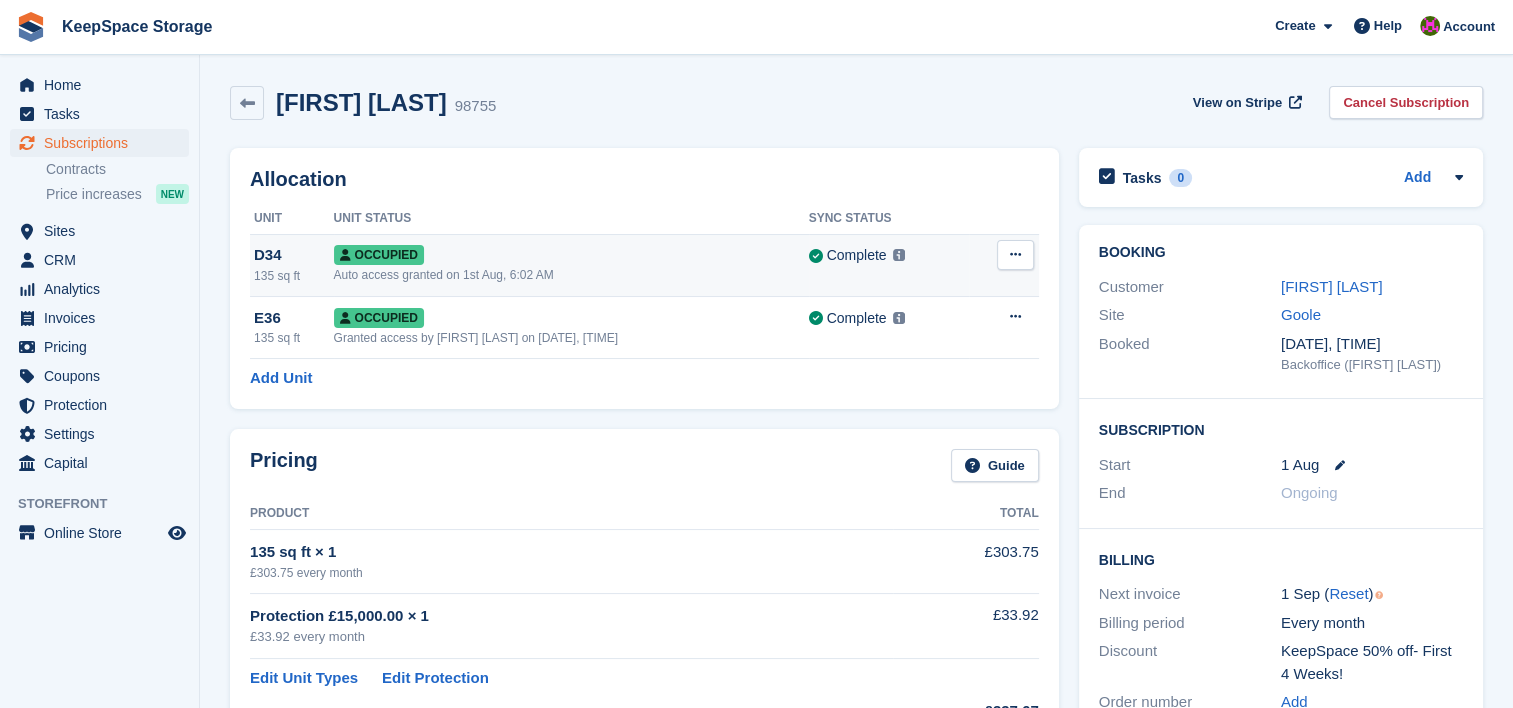 click at bounding box center (1015, 255) 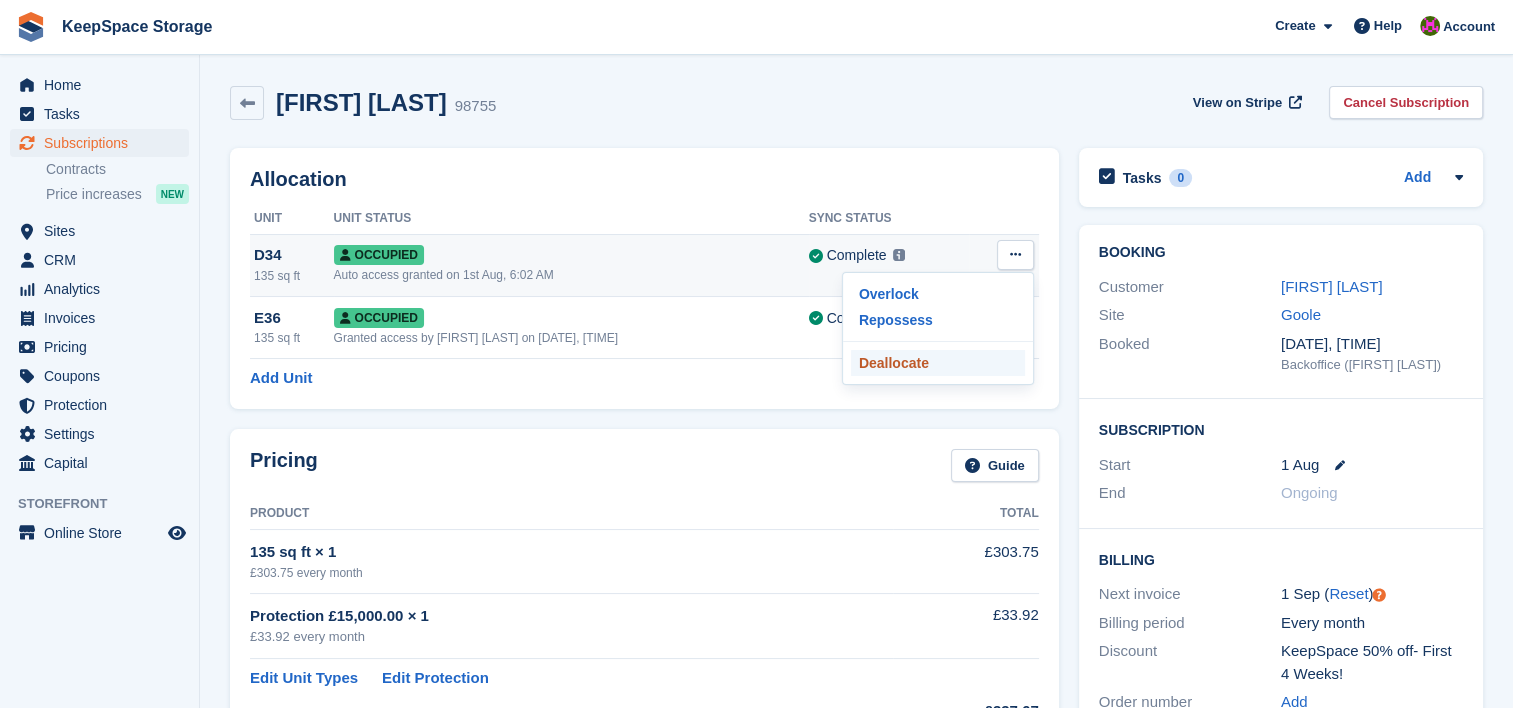 click on "Deallocate" at bounding box center [938, 363] 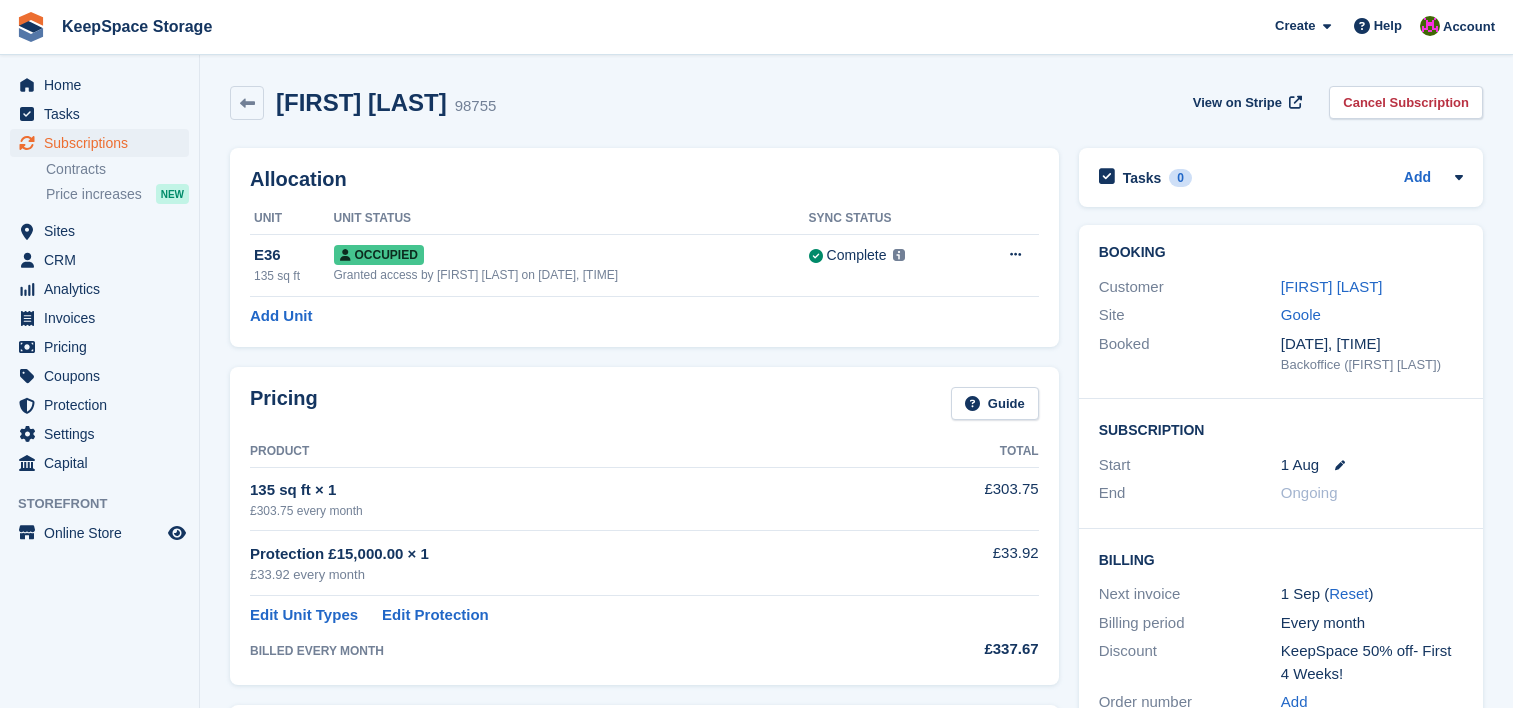 scroll, scrollTop: 0, scrollLeft: 0, axis: both 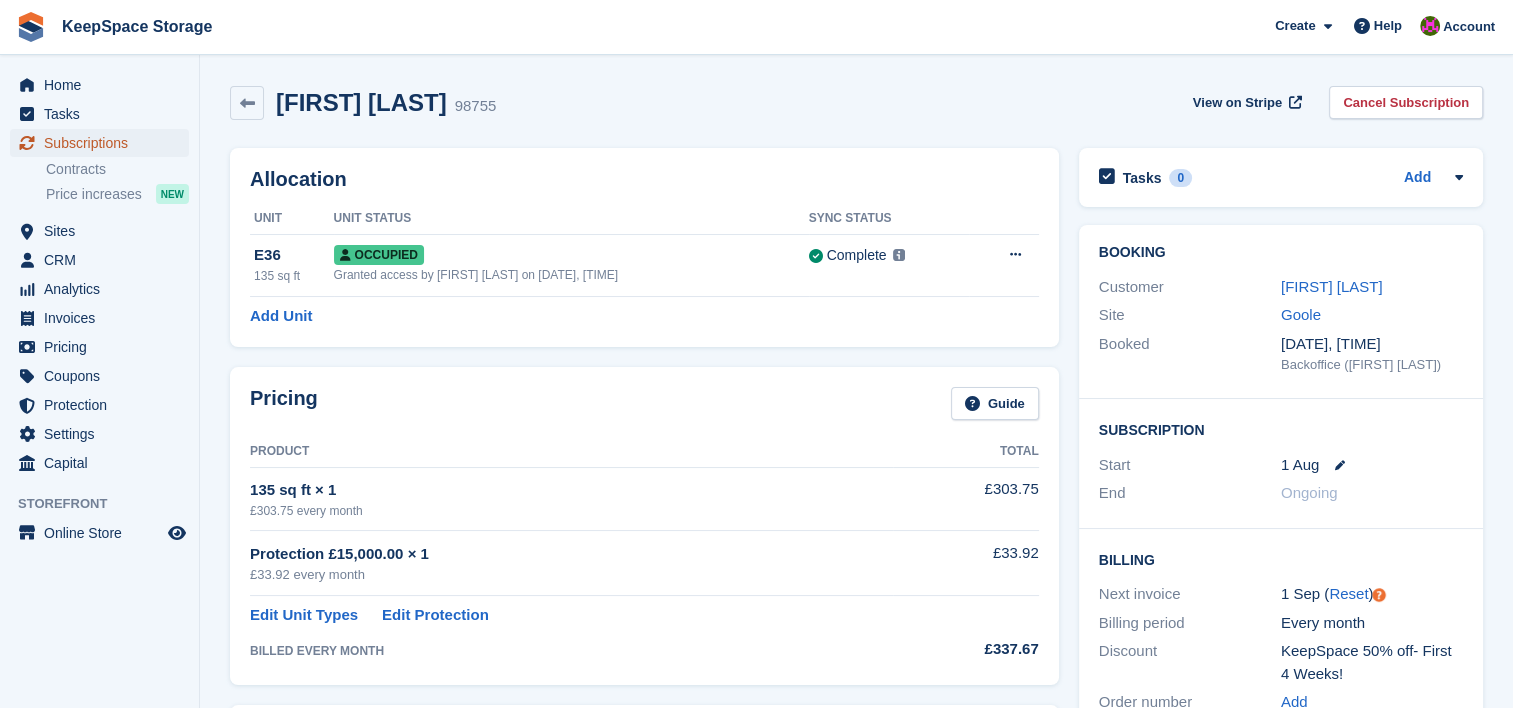 click on "Subscriptions" at bounding box center (104, 143) 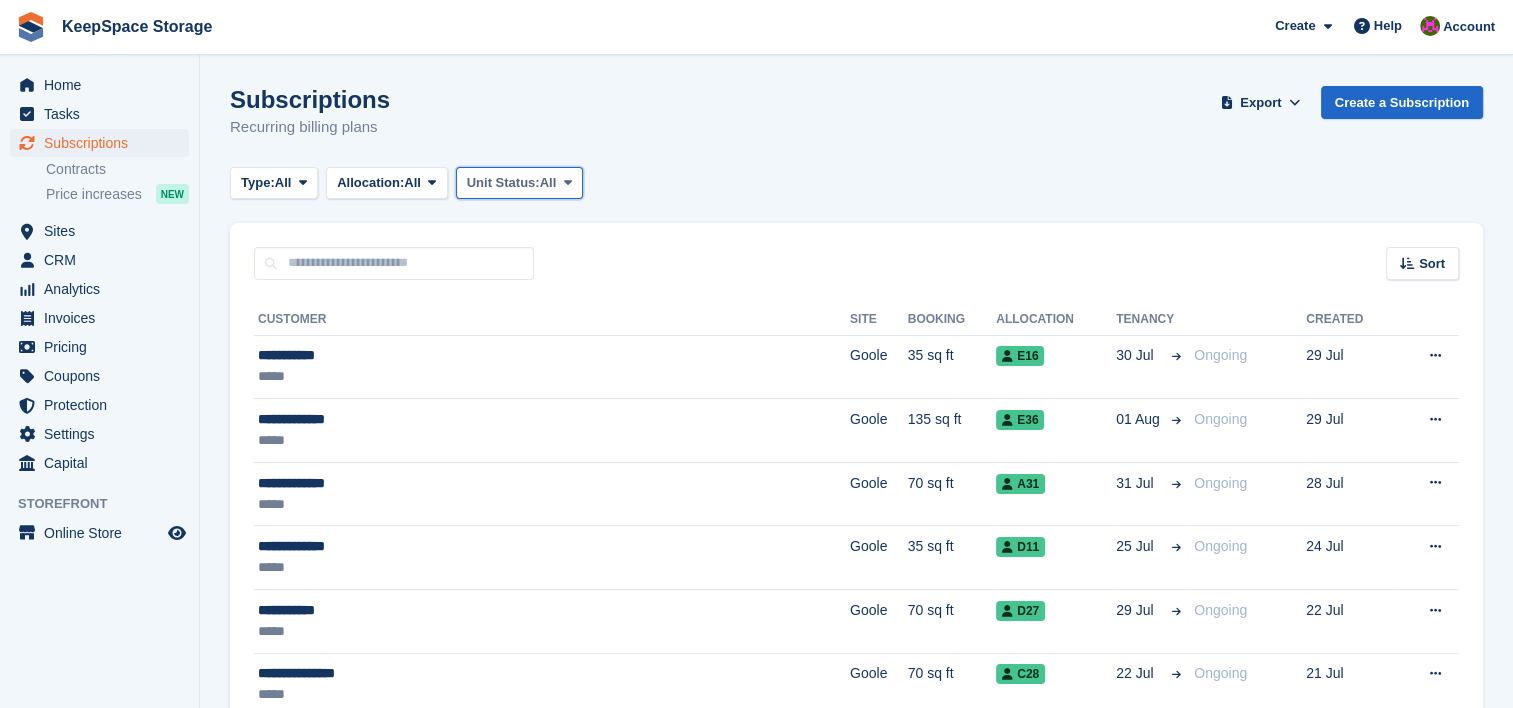 click on "Unit Status:" at bounding box center [503, 183] 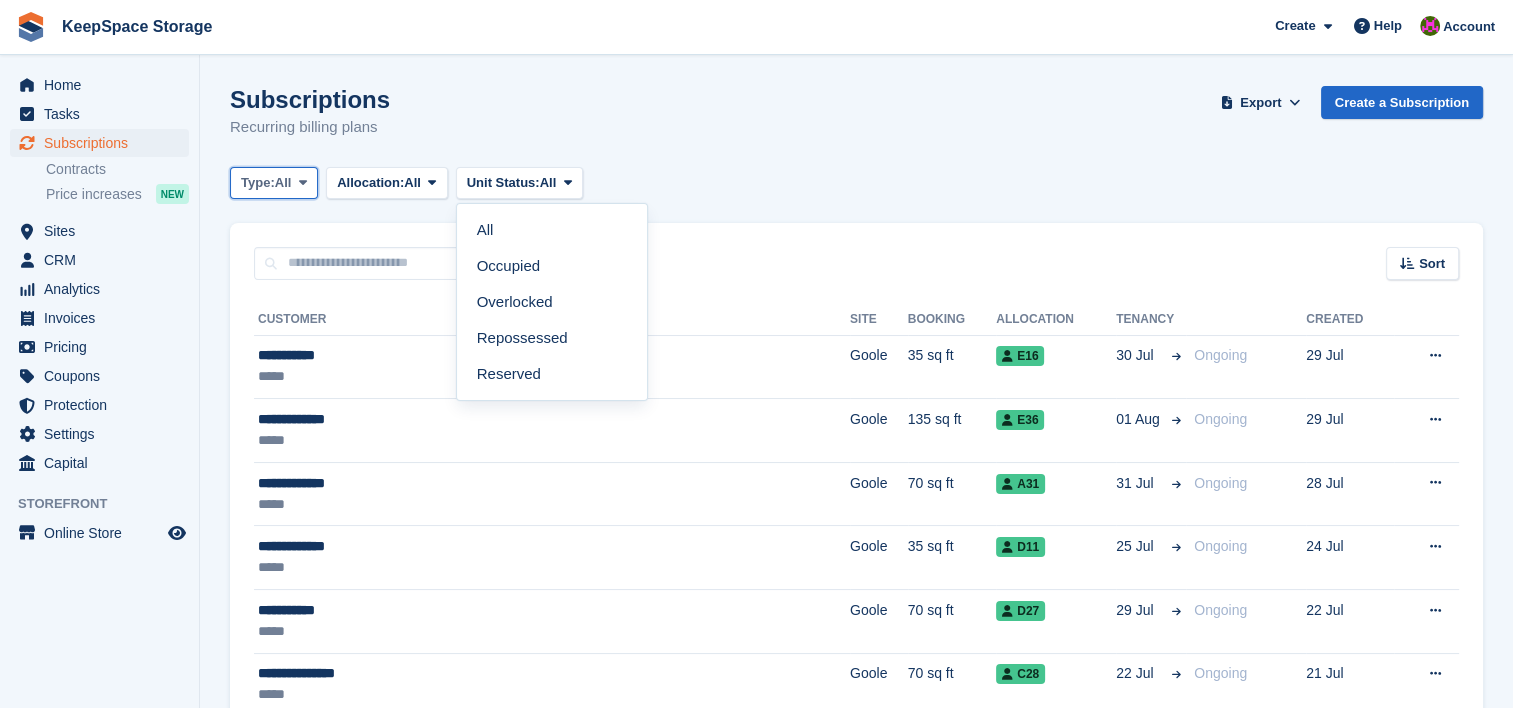 click on "Type:" at bounding box center (258, 183) 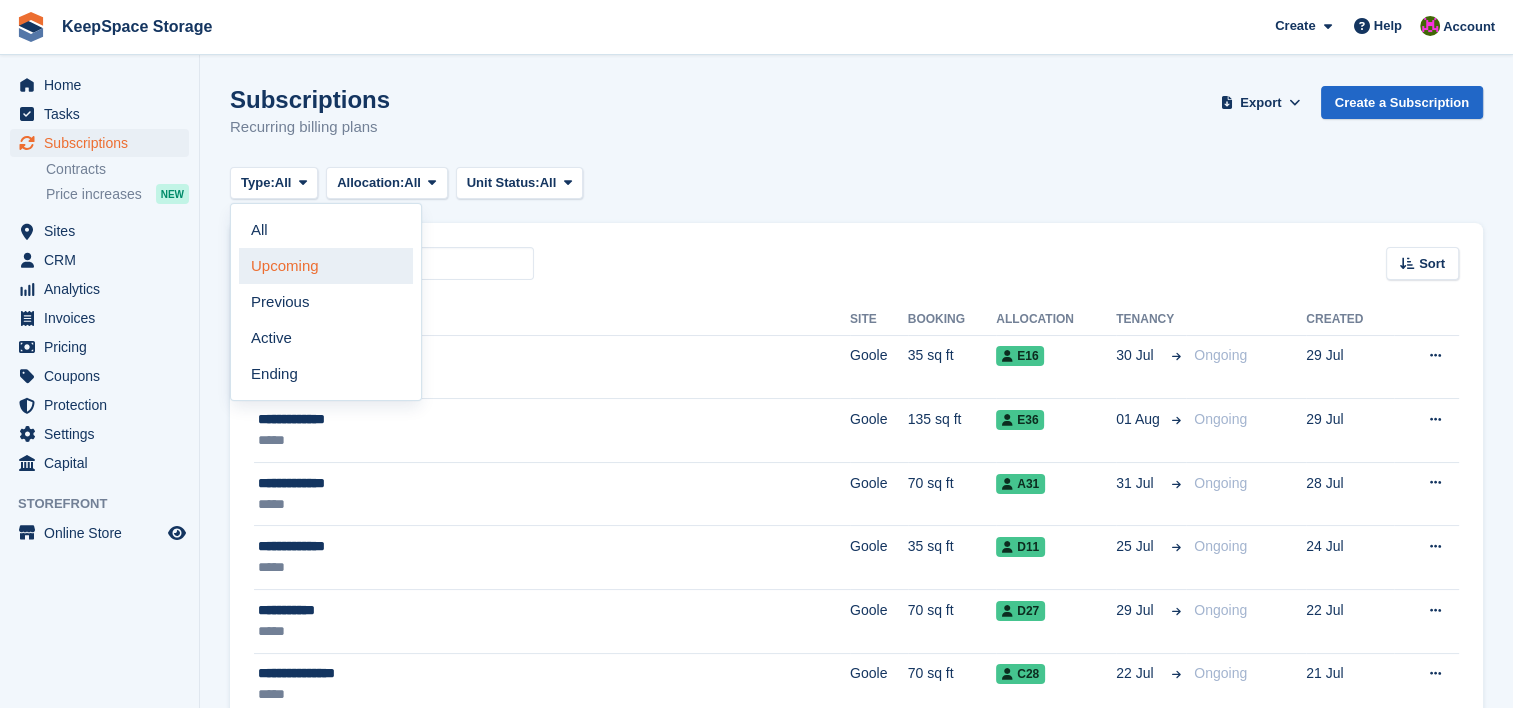 click on "Upcoming" at bounding box center [326, 266] 